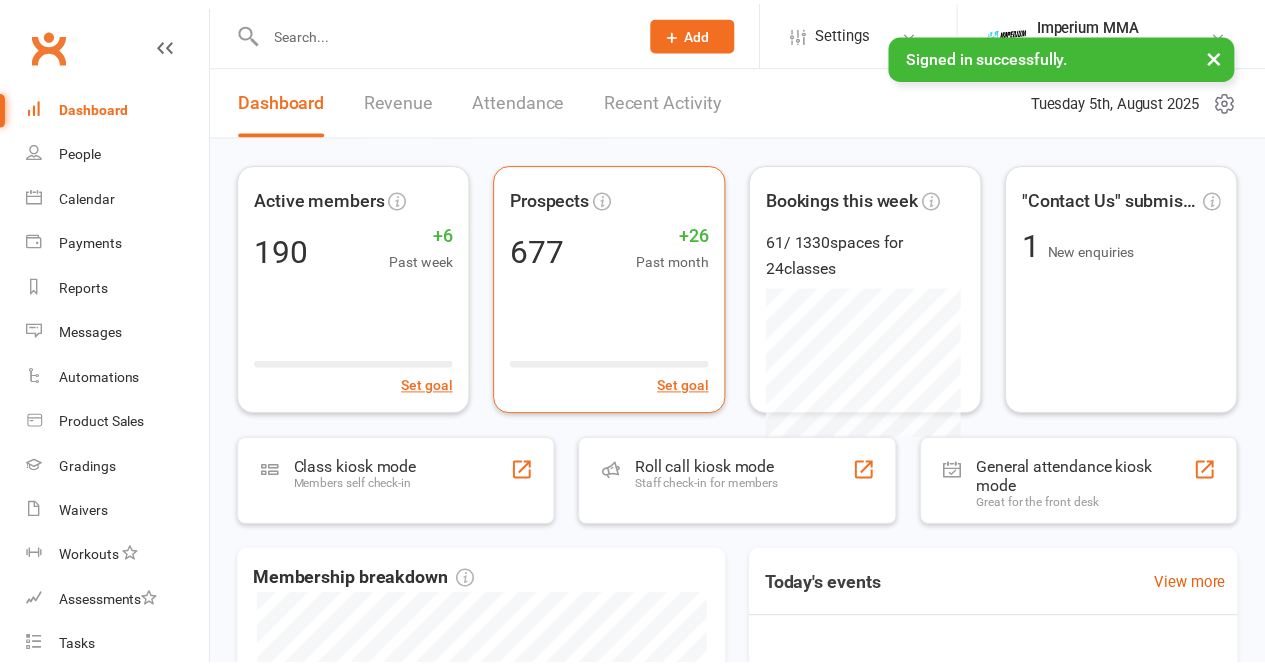 scroll, scrollTop: 0, scrollLeft: 0, axis: both 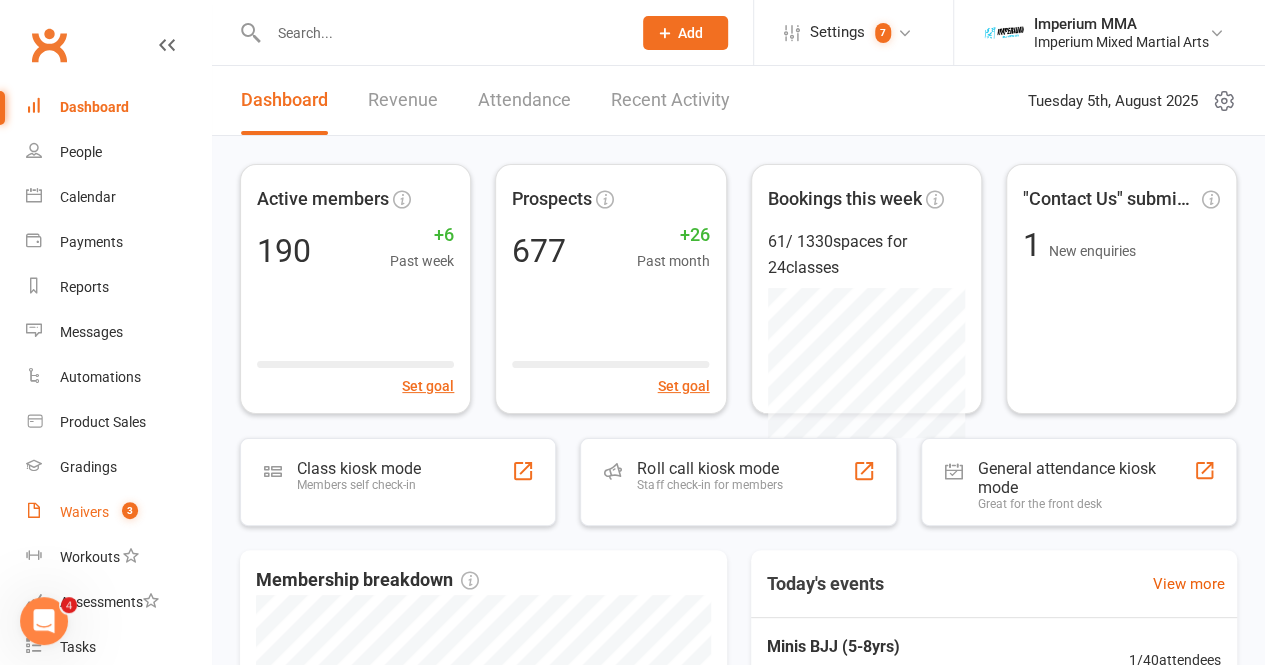 click on "Waivers" at bounding box center [84, 512] 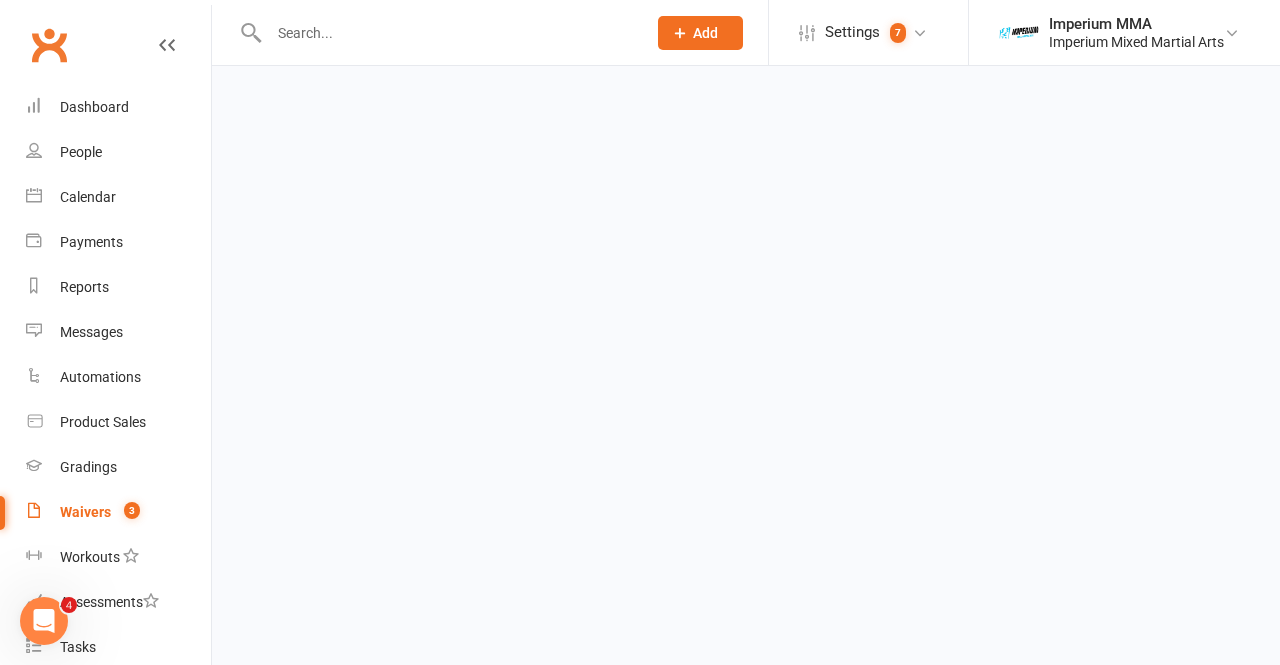 select on "50" 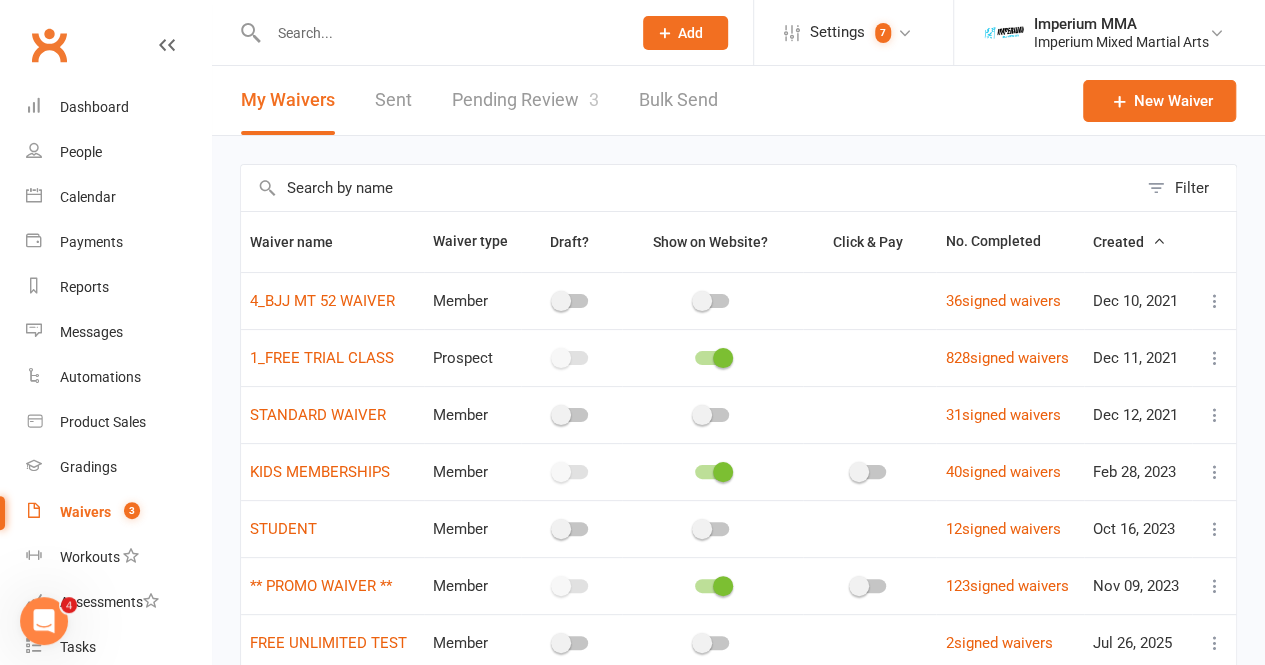 click on "Pending Review 3" at bounding box center (525, 100) 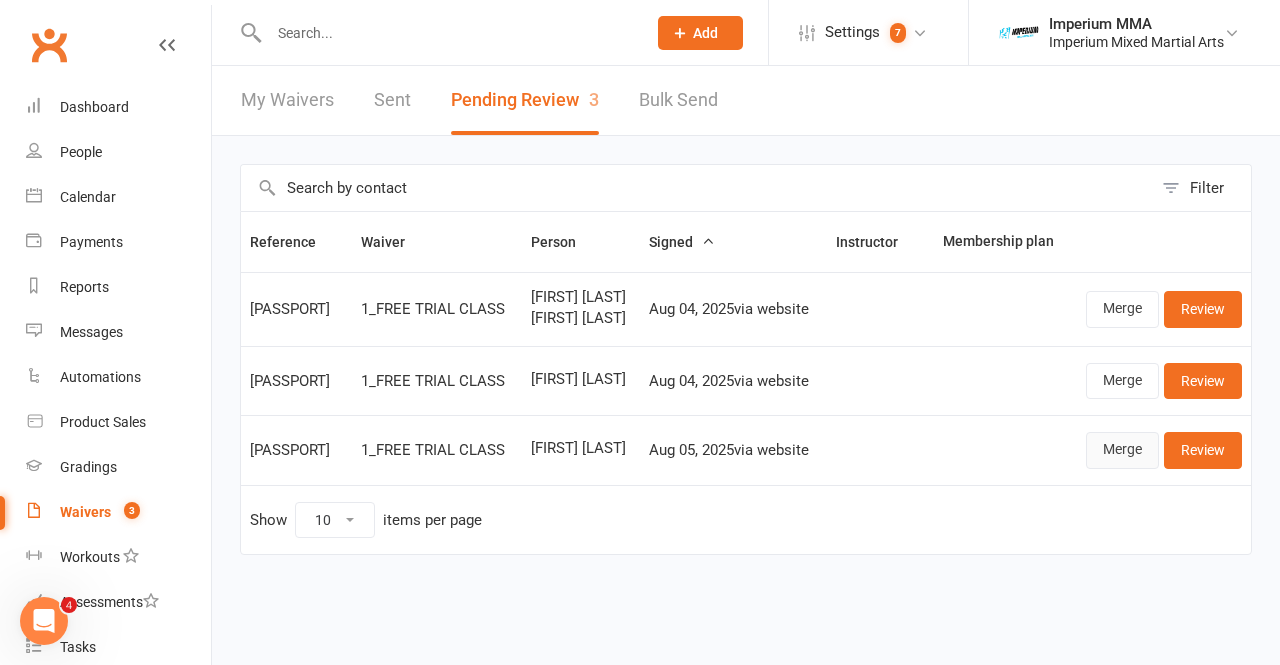 click on "Merge" at bounding box center (1122, 450) 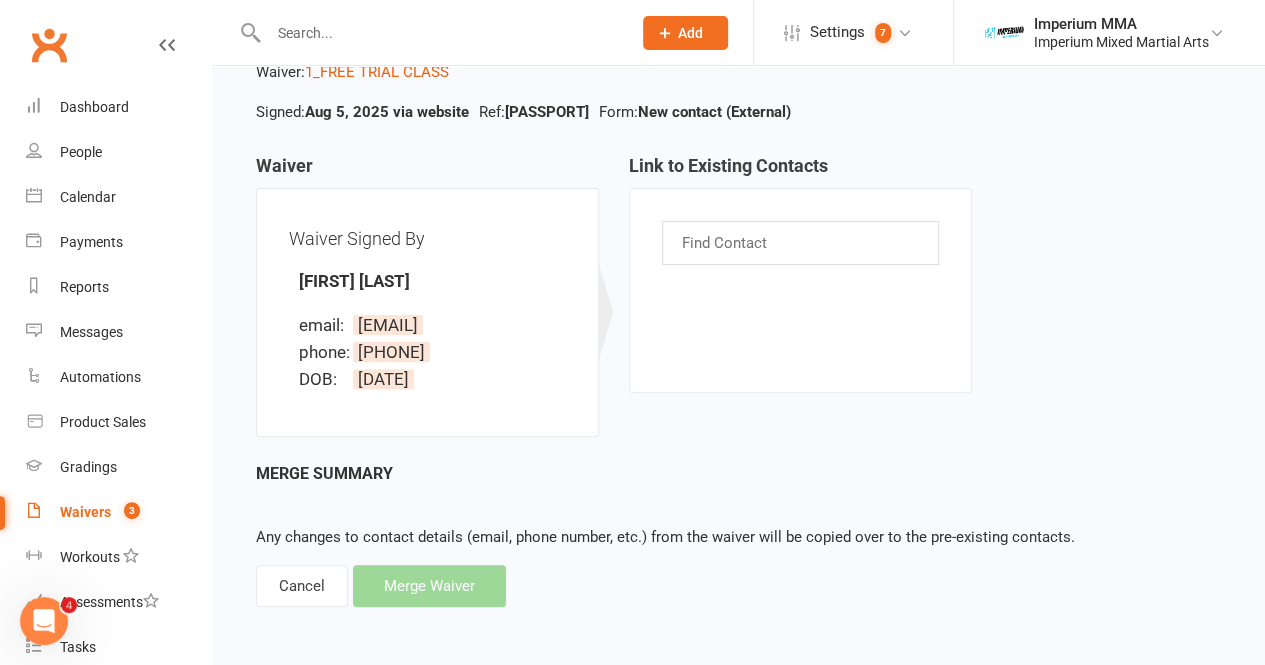 scroll, scrollTop: 125, scrollLeft: 0, axis: vertical 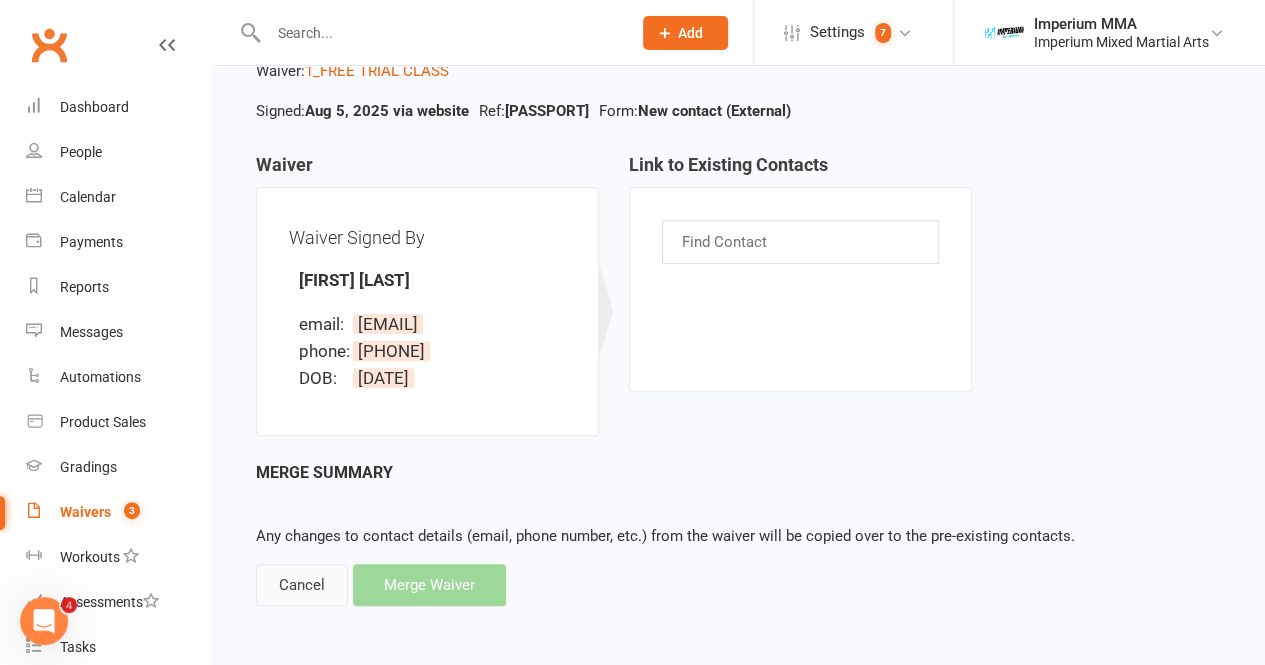 click on "Cancel" at bounding box center (302, 585) 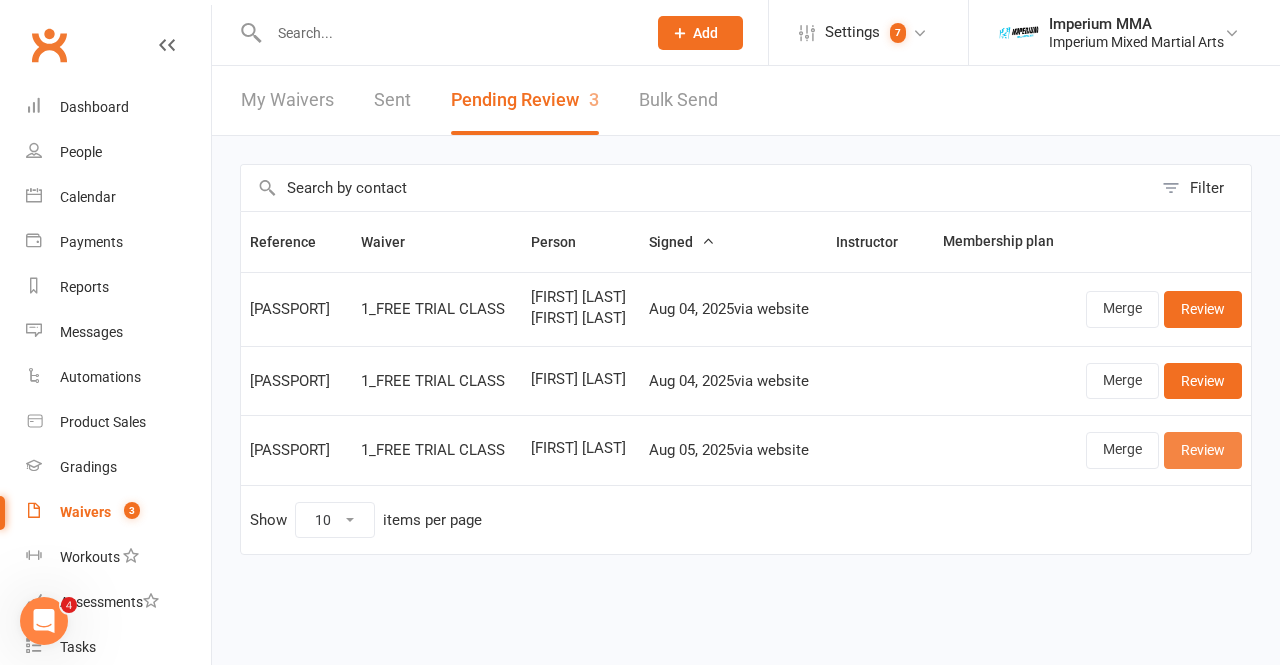 click on "Review" at bounding box center (1203, 450) 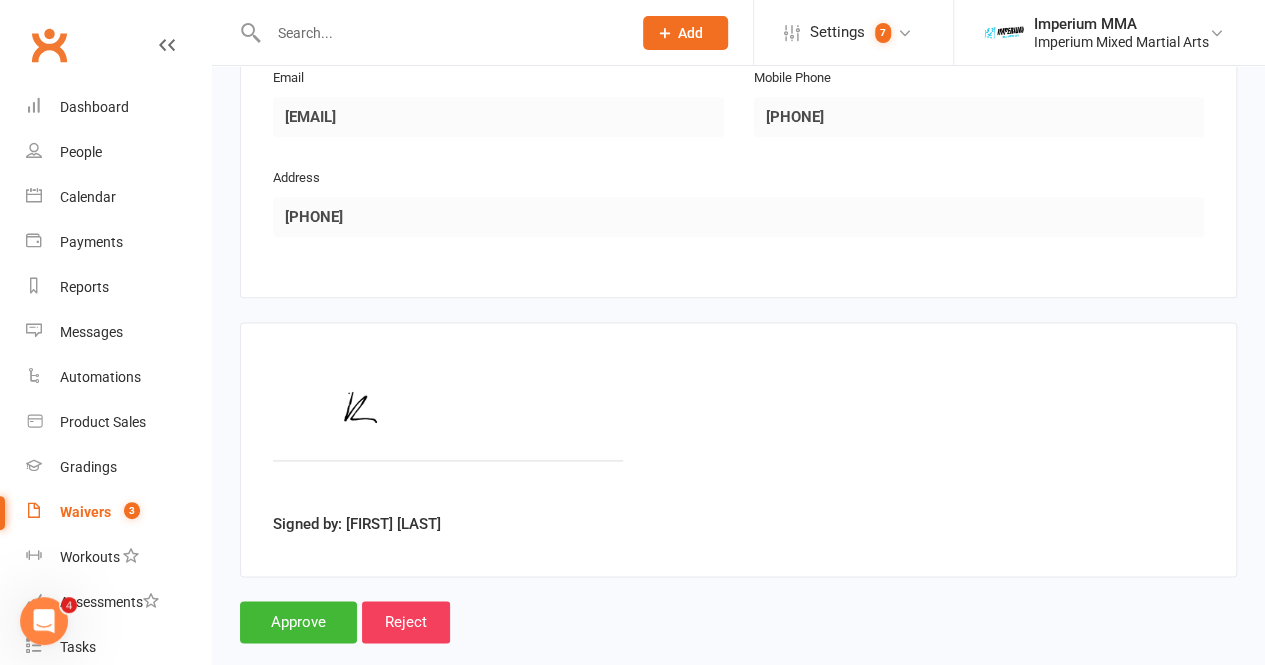 scroll, scrollTop: 1120, scrollLeft: 0, axis: vertical 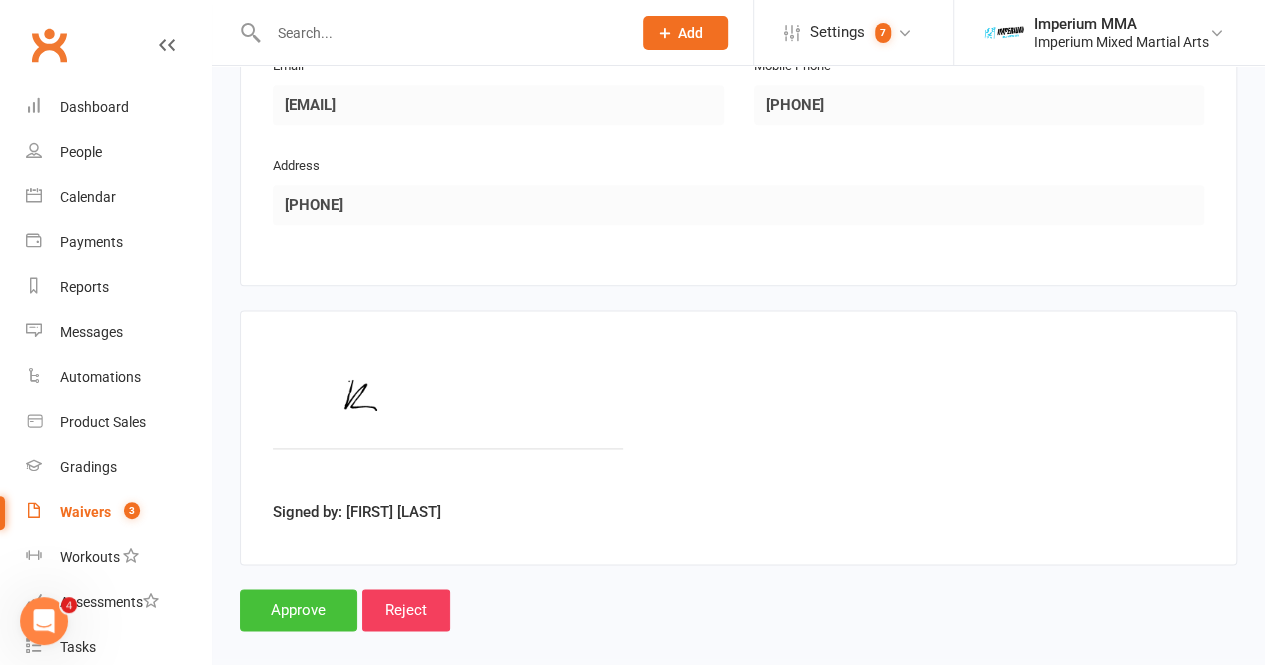 click on "Approve" at bounding box center (298, 610) 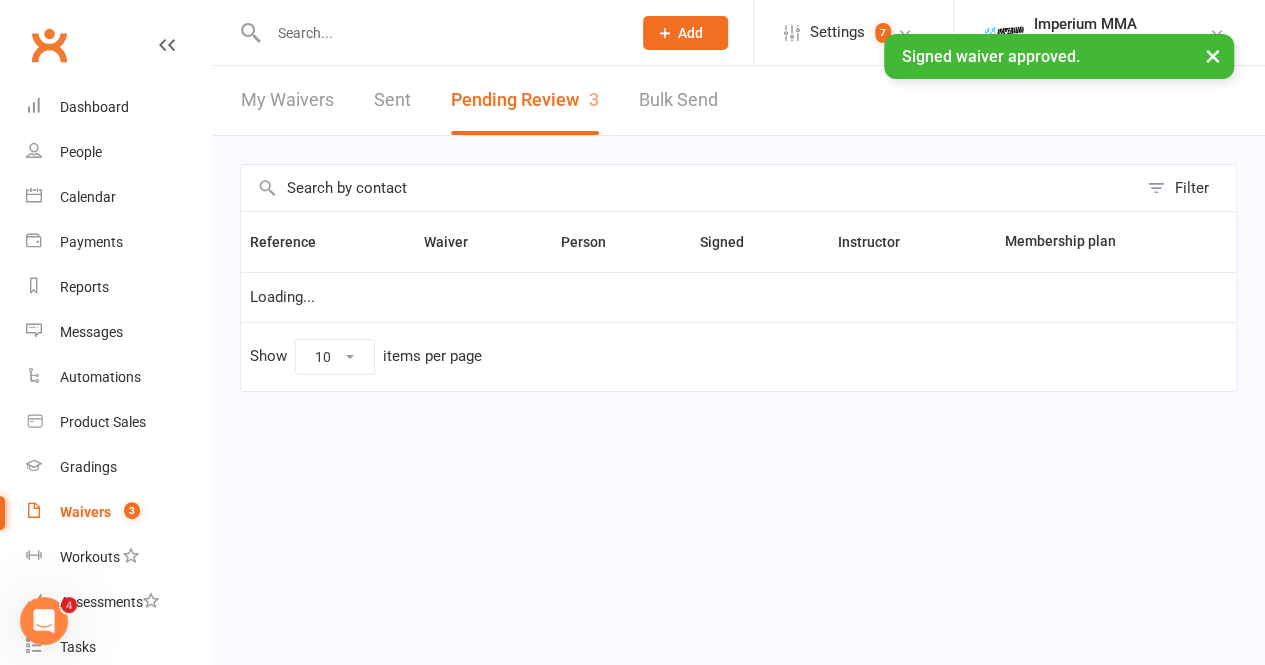 scroll, scrollTop: 0, scrollLeft: 0, axis: both 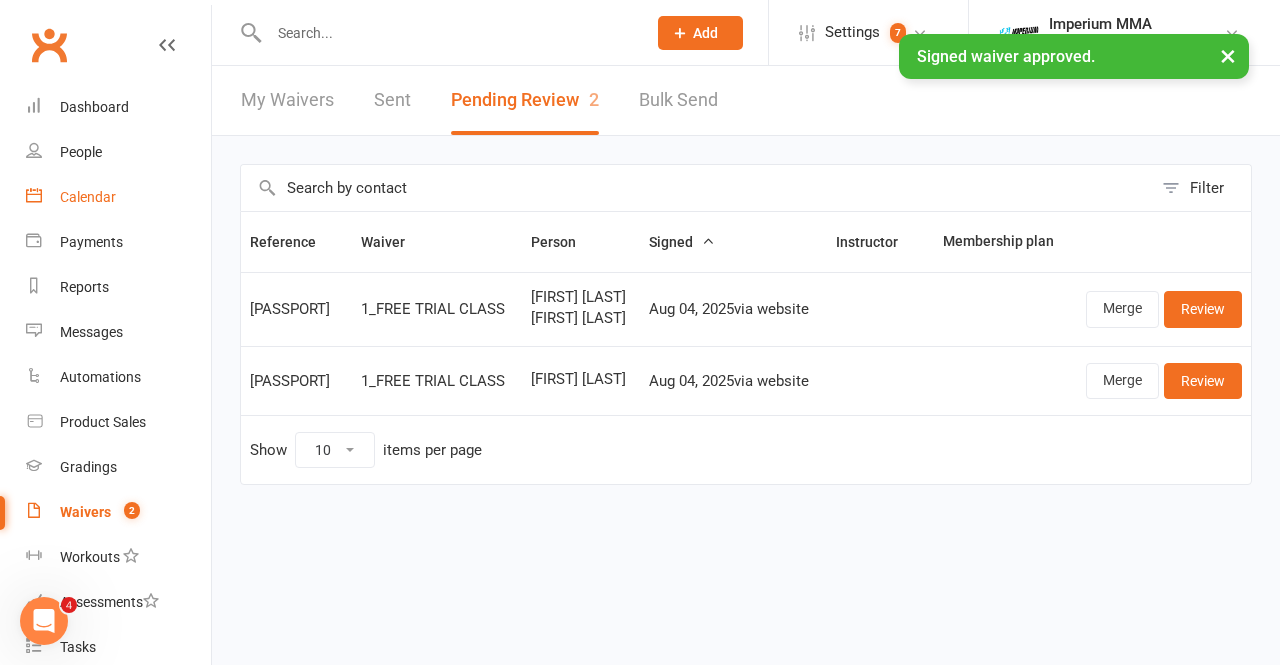 click on "Calendar" at bounding box center (88, 197) 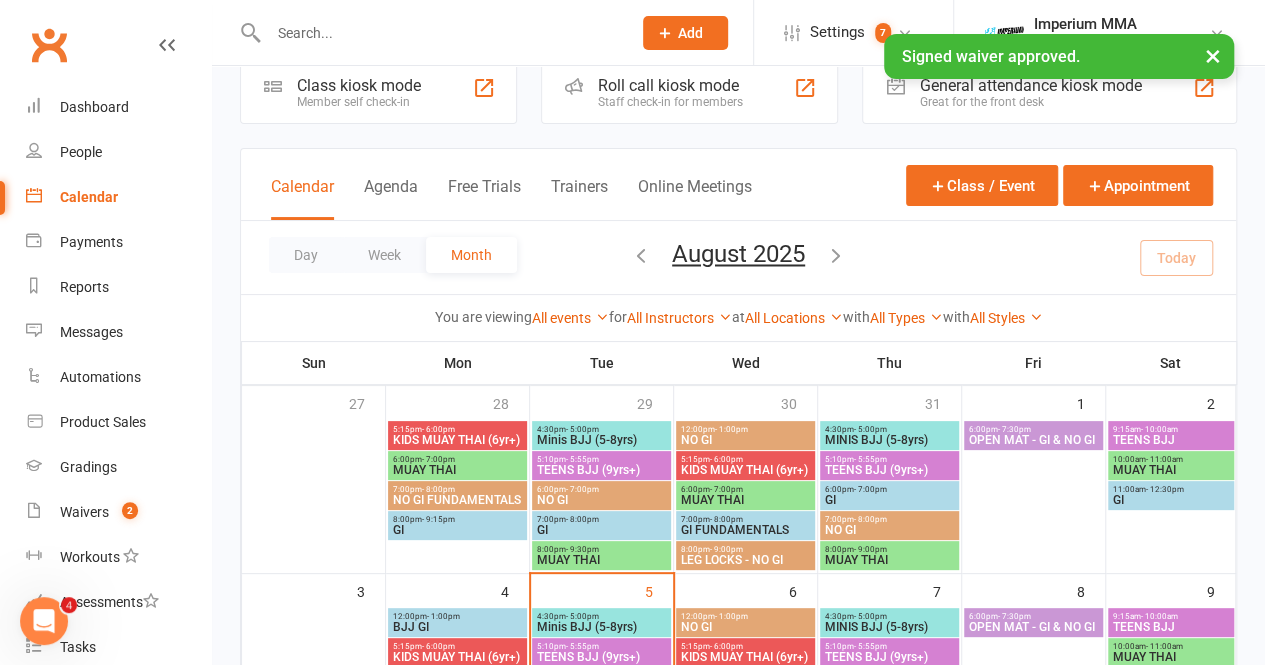 scroll, scrollTop: 275, scrollLeft: 0, axis: vertical 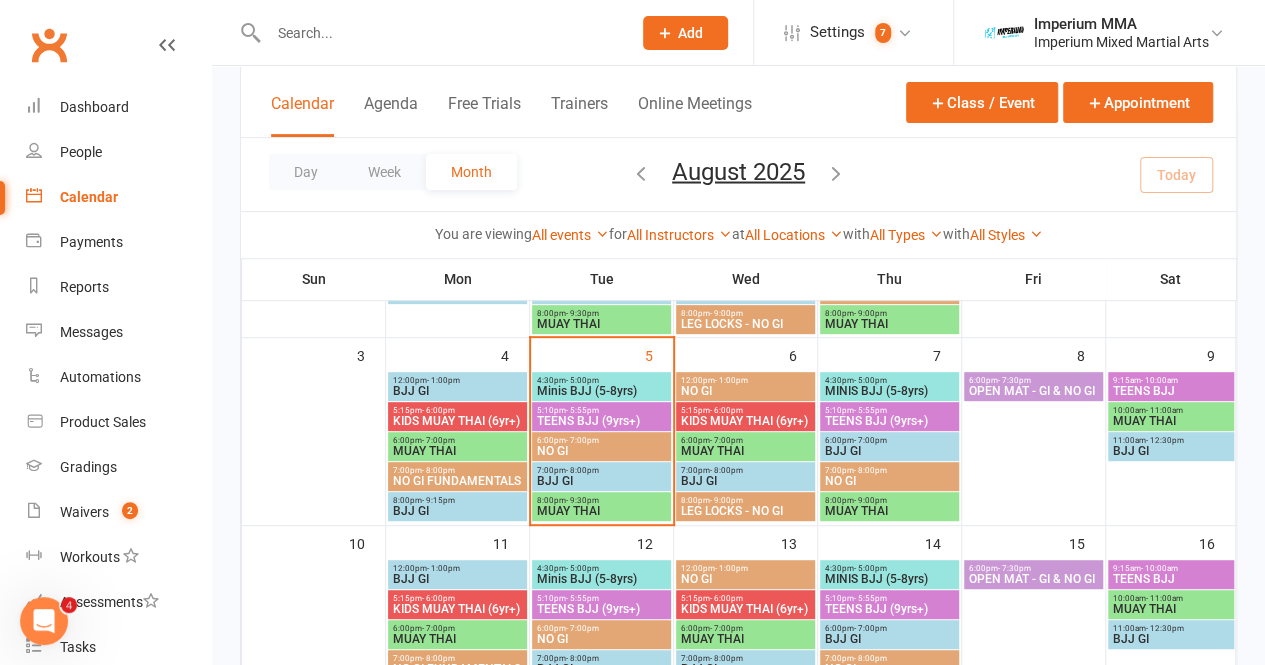 click on "- 8:00pm" at bounding box center [870, 470] 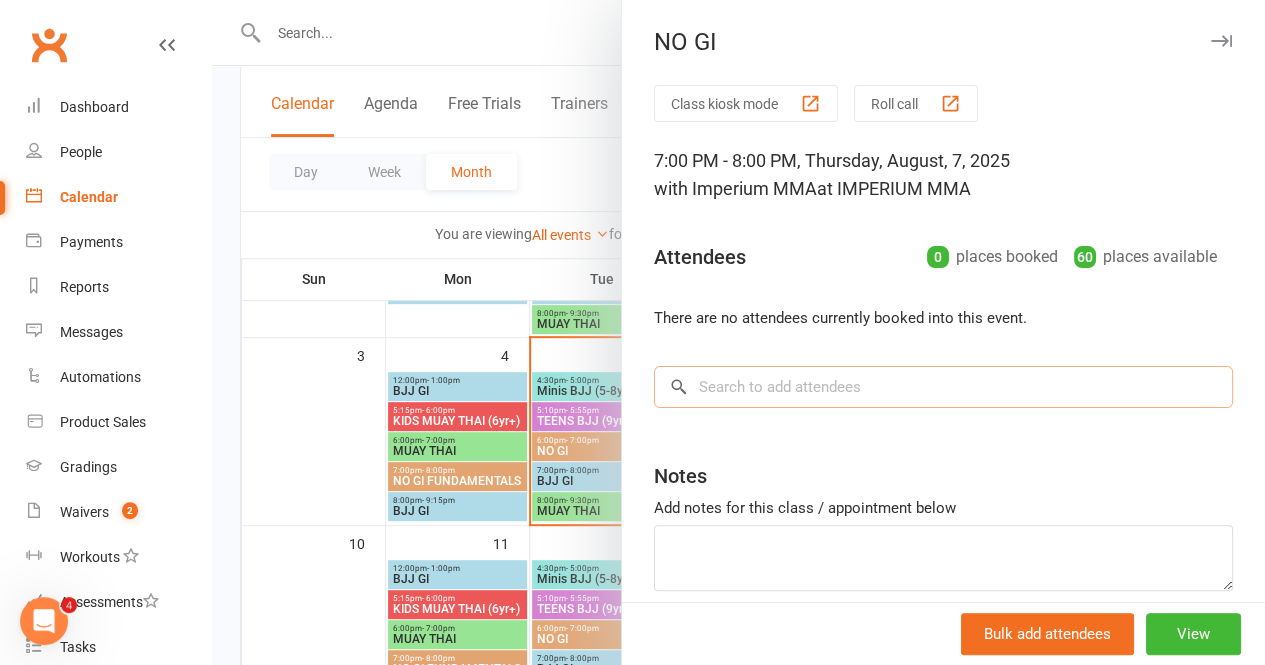 click at bounding box center [943, 387] 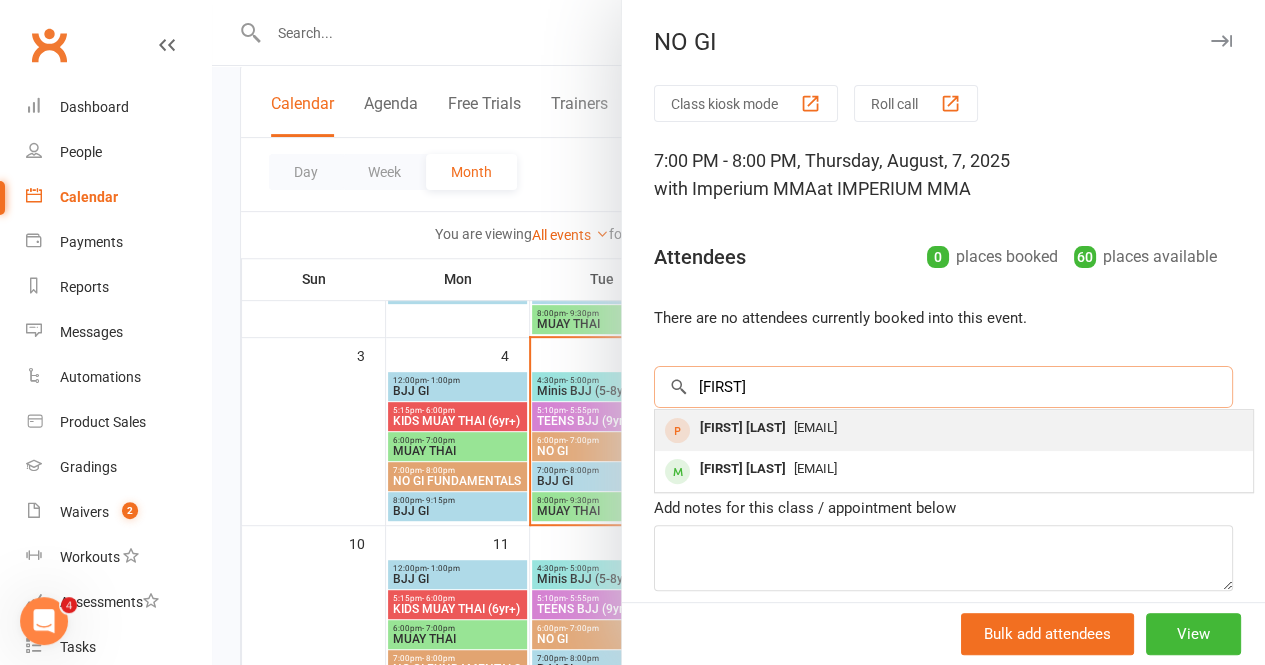 type on "[FIRST]" 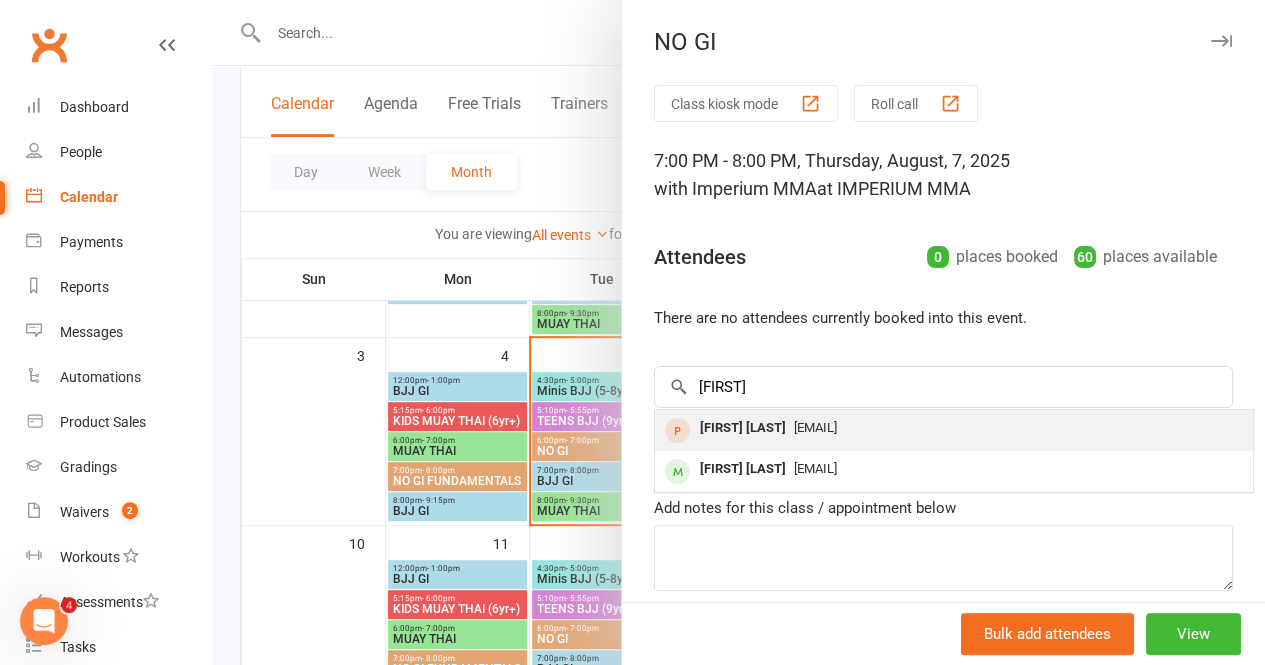 click on "[EMAIL]" at bounding box center [815, 427] 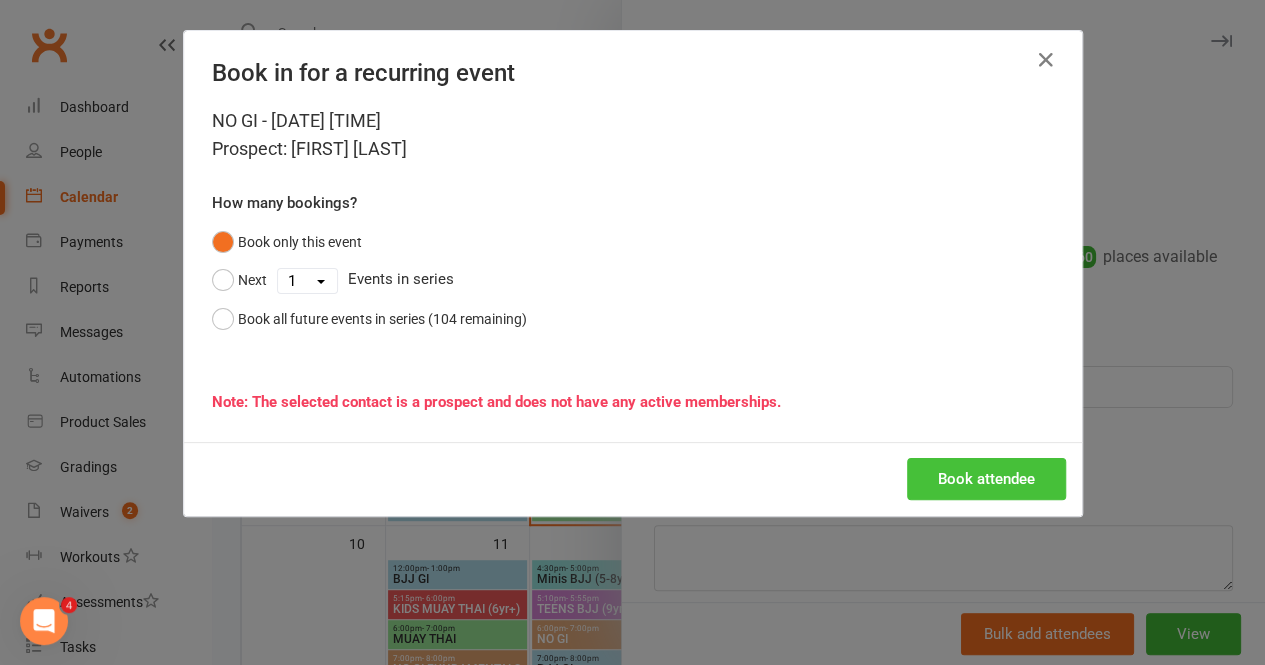 click on "Book attendee" at bounding box center [986, 479] 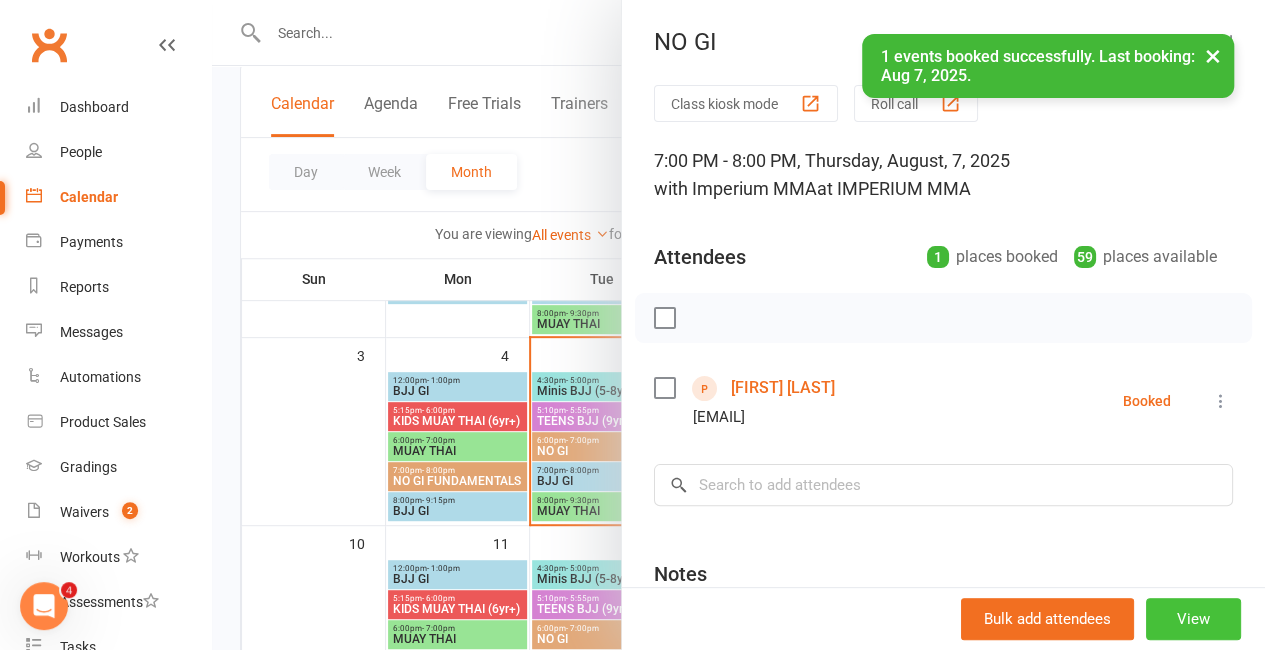 click on "View" at bounding box center [1193, 619] 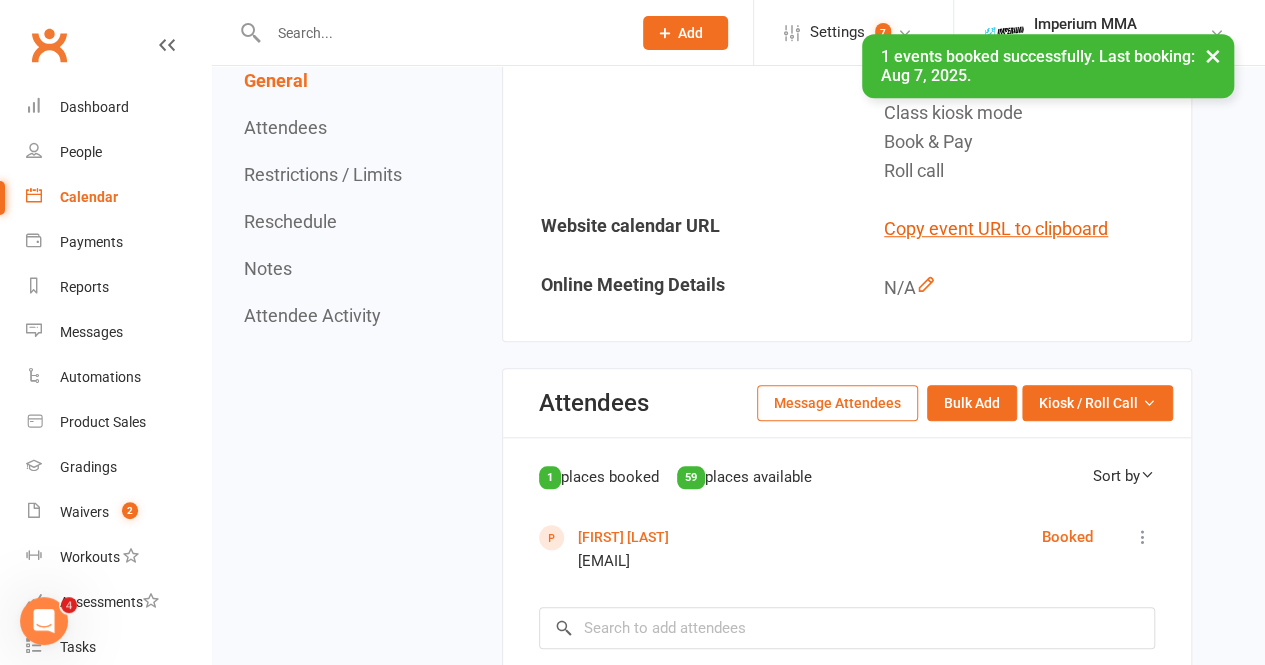 scroll, scrollTop: 750, scrollLeft: 0, axis: vertical 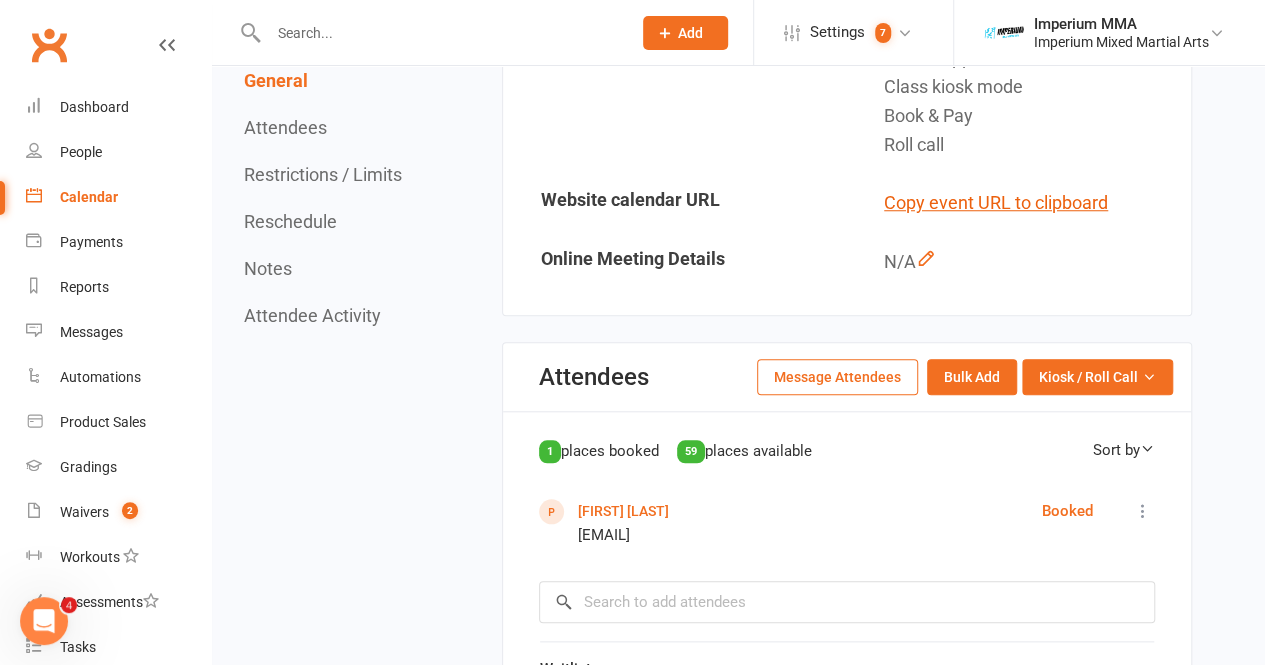 click on "Message Attendees" at bounding box center (837, 377) 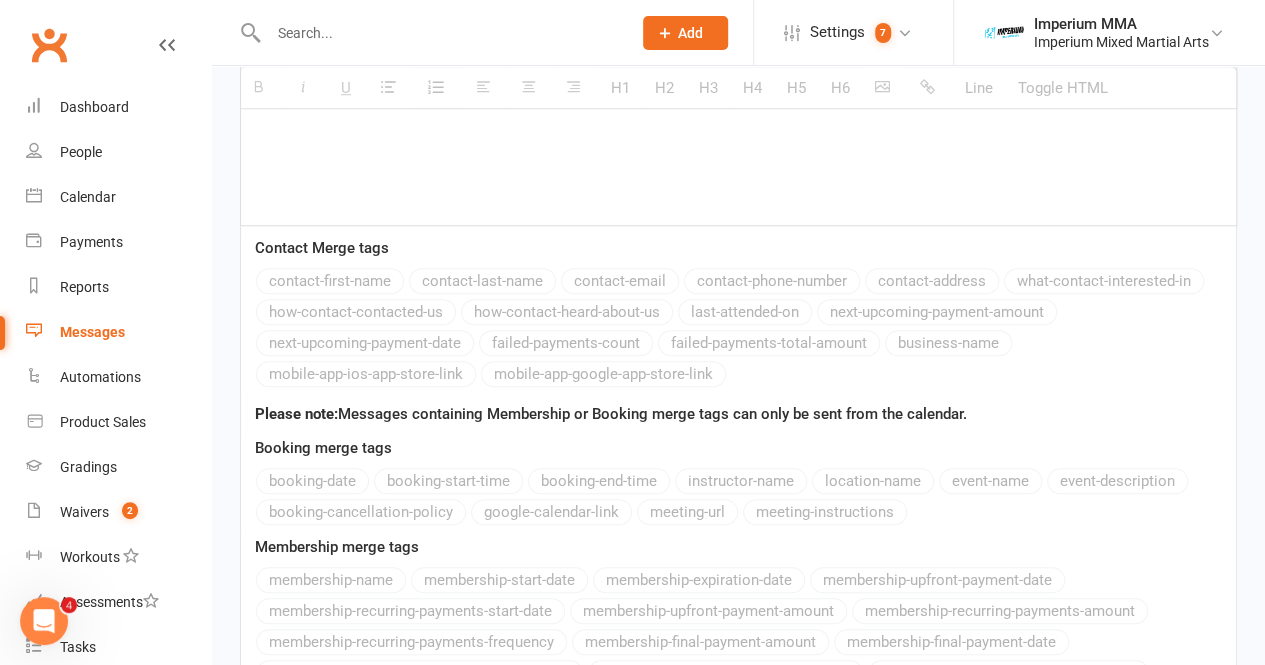 scroll, scrollTop: 0, scrollLeft: 0, axis: both 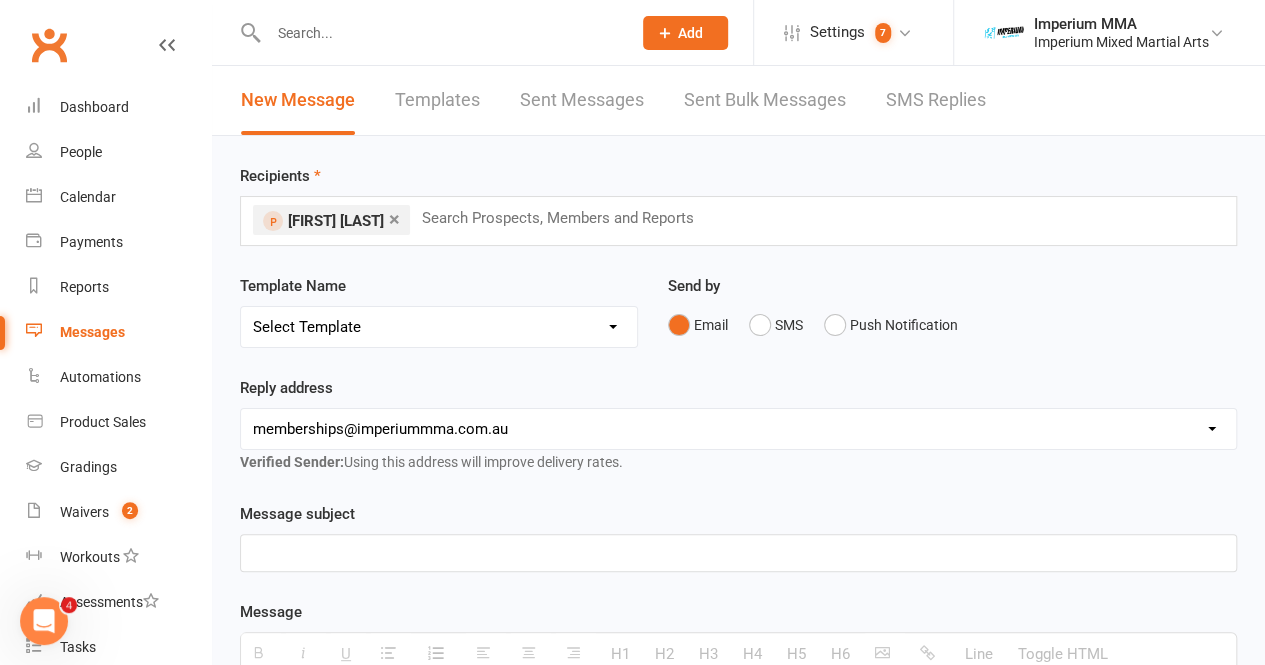 click on "Select Template [SMS] WE MISS YOU [Email] 10 CLASS PASS EXPIRY [Email] Confirmation of cancellation [Email] membership expiry [Email] Follow Up Email (Unable to contact) [Email] Free Trial Class Email [SMS] Free Trial Class SMS [Email] Upfront membership confirmation email [Email] BJJ GRADING - ADULTS - TEENS - MINIS [Email] SCHOOL HOLIDAY TIMETABLE - KIDS BJJ [Email] BJJ Welcome Email [Email] NO SHOW TRIAL CLASS [Email] REMINDER TRIAL CLASS [Email] Trial Class Booking confirmation Template [Email] Failed payment [Email] PROMOTIONAL [Email] confirmation of suspension [Email] suspension expiry" at bounding box center (439, 327) 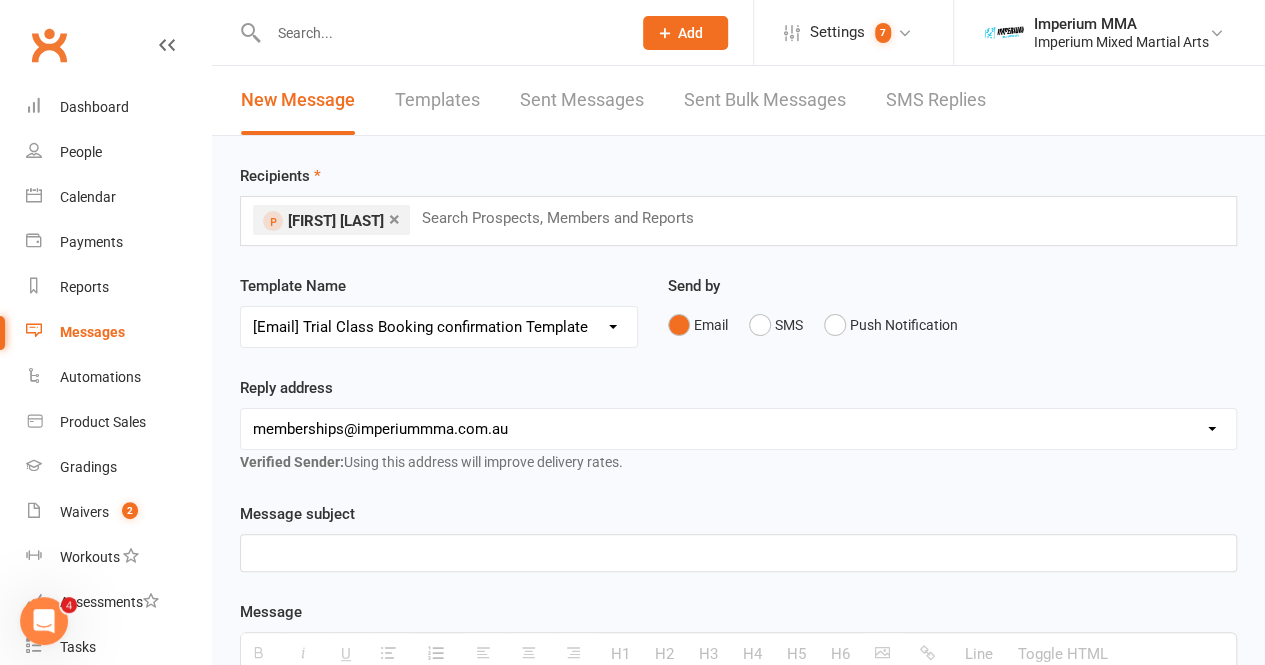 click on "Select Template [SMS] WE MISS YOU [Email] 10 CLASS PASS EXPIRY [Email] Confirmation of cancellation [Email] membership expiry [Email] Follow Up Email (Unable to contact) [Email] Free Trial Class Email [SMS] Free Trial Class SMS [Email] Upfront membership confirmation email [Email] BJJ GRADING - ADULTS - TEENS - MINIS [Email] SCHOOL HOLIDAY TIMETABLE - KIDS BJJ [Email] BJJ Welcome Email [Email] NO SHOW TRIAL CLASS [Email] REMINDER TRIAL CLASS [Email] Trial Class Booking confirmation Template [Email] Failed payment [Email] PROMOTIONAL [Email] confirmation of suspension [Email] suspension expiry" at bounding box center [439, 327] 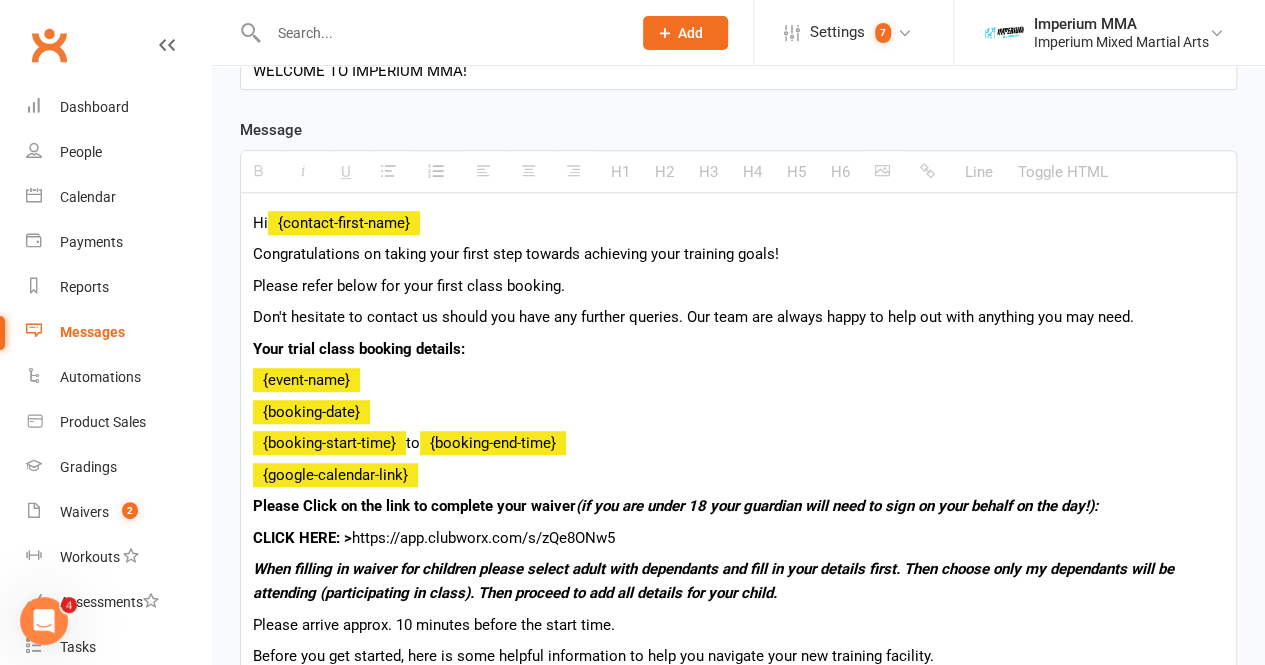 scroll, scrollTop: 675, scrollLeft: 0, axis: vertical 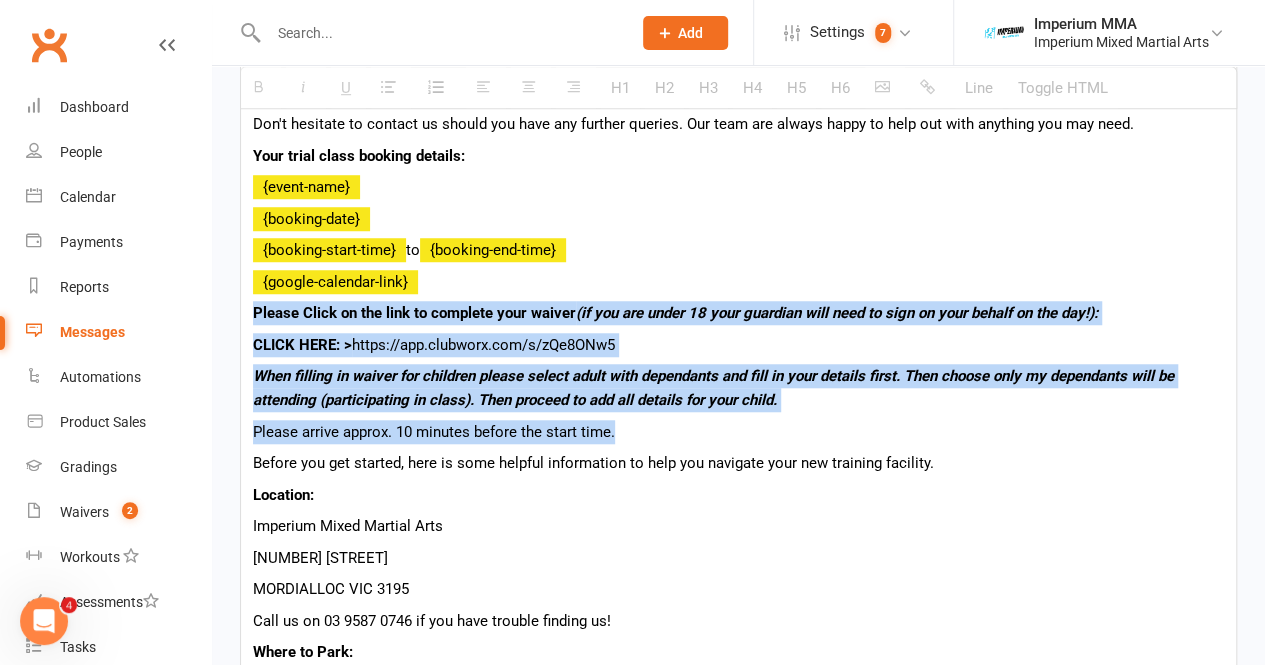 drag, startPoint x: 253, startPoint y: 305, endPoint x: 936, endPoint y: 438, distance: 695.829 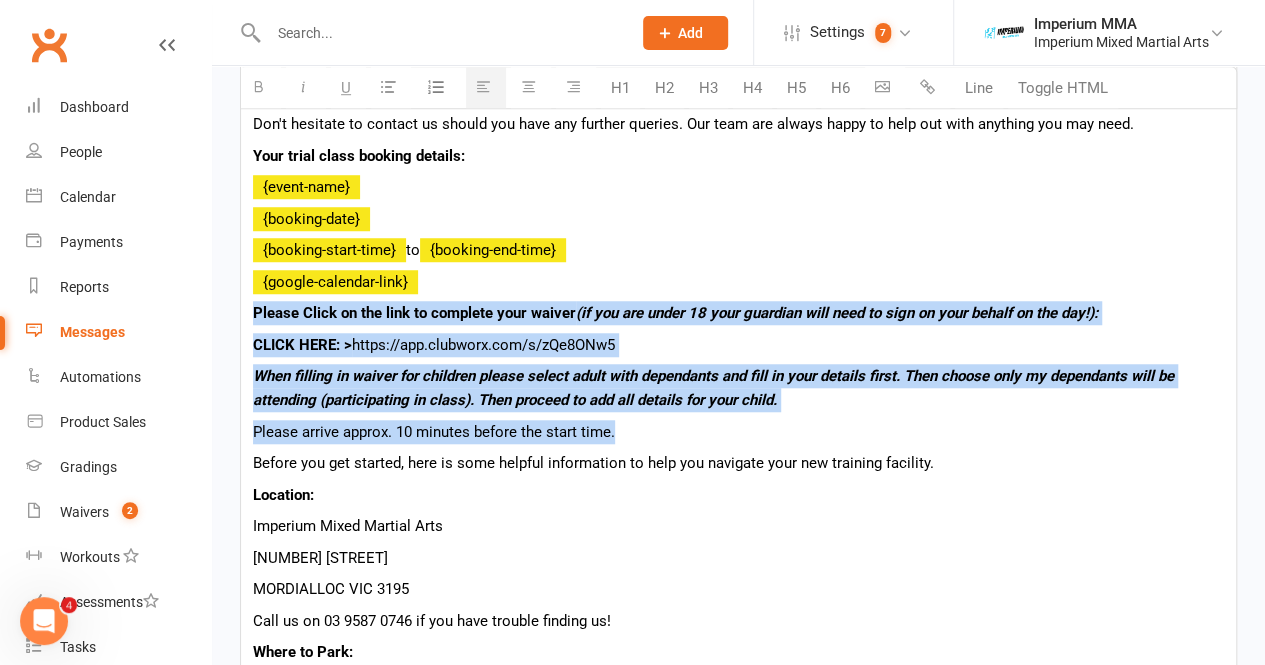 type 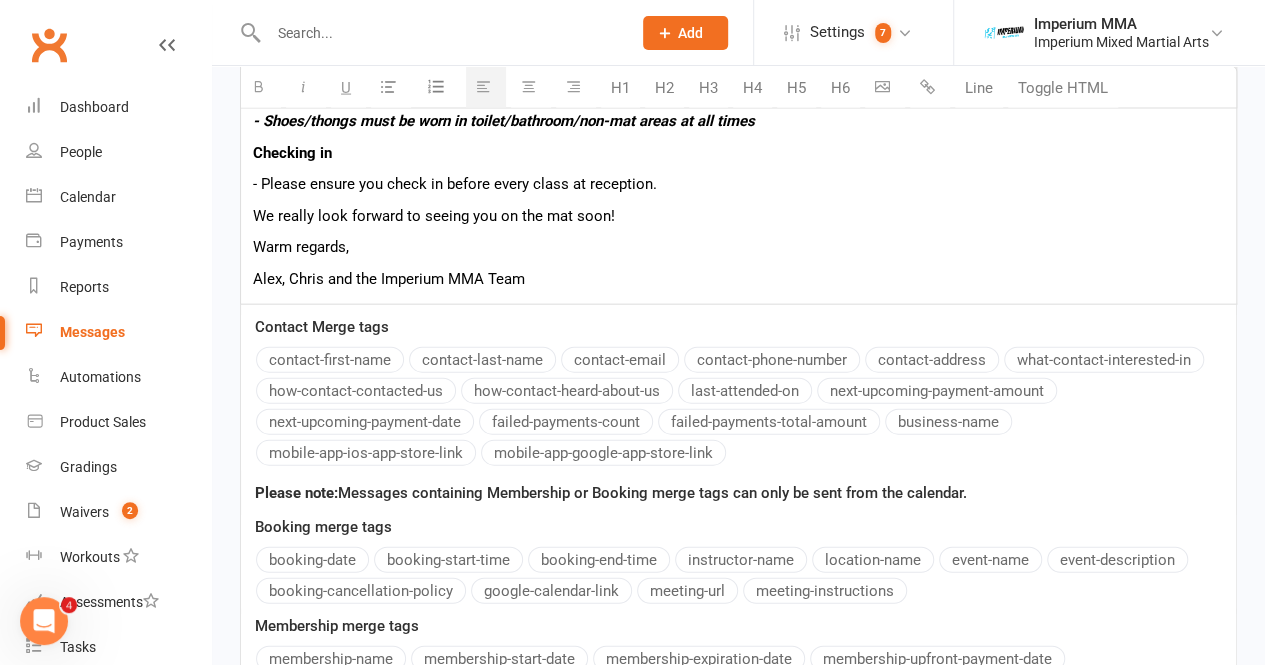 scroll, scrollTop: 2386, scrollLeft: 0, axis: vertical 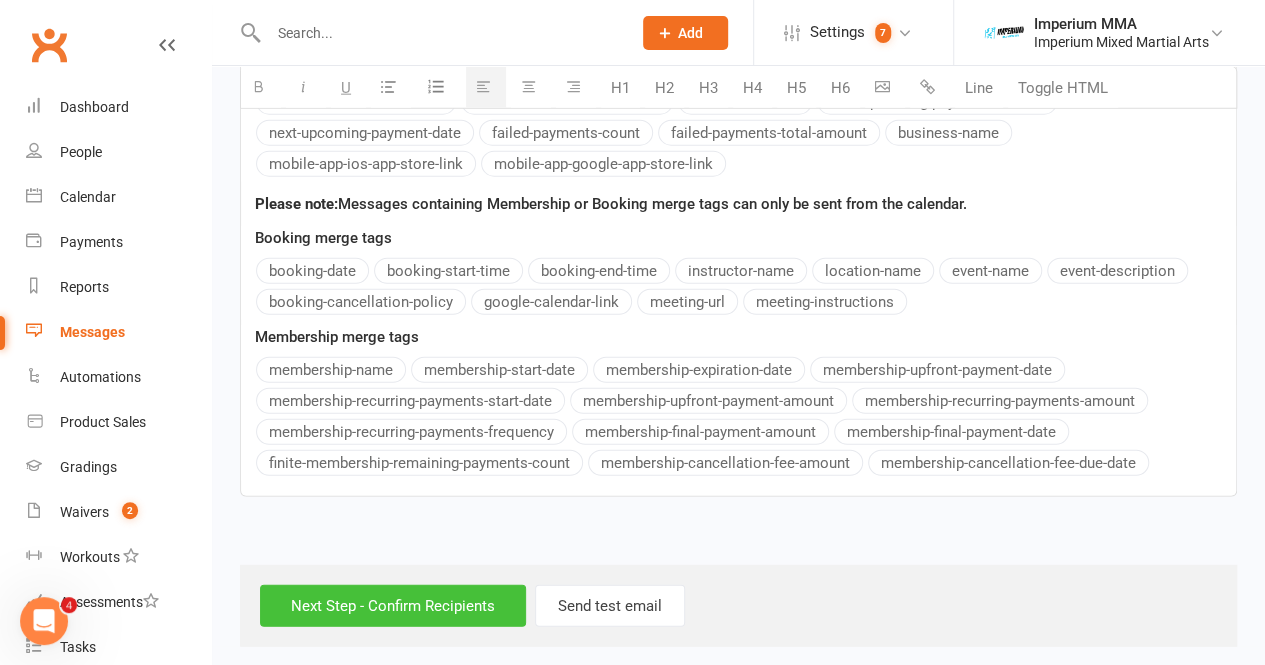 click on "Next Step - Confirm Recipients" at bounding box center [393, 606] 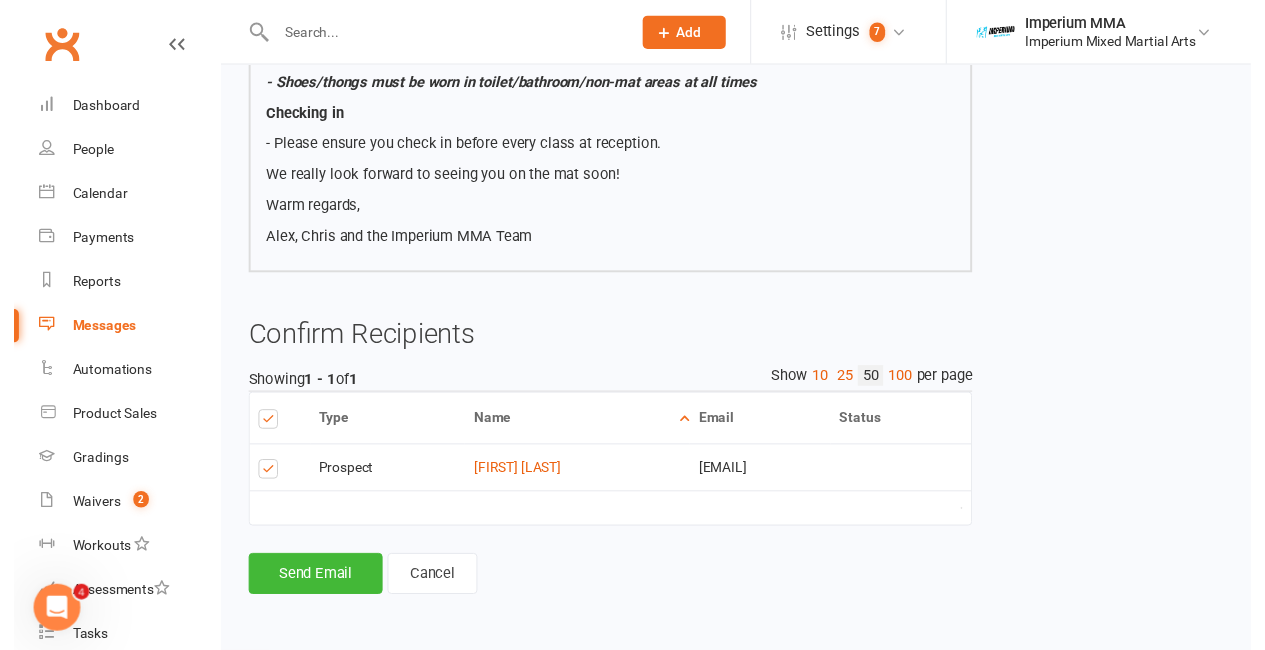 scroll, scrollTop: 1962, scrollLeft: 0, axis: vertical 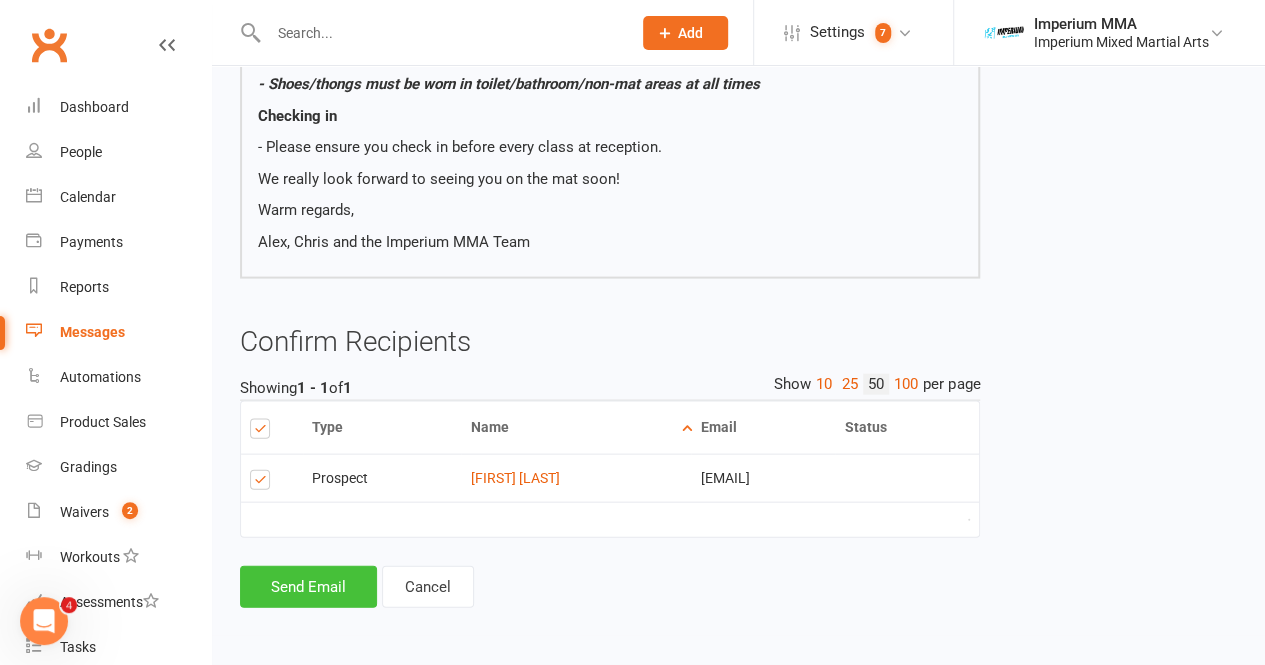 click on "Send Email" at bounding box center (308, 587) 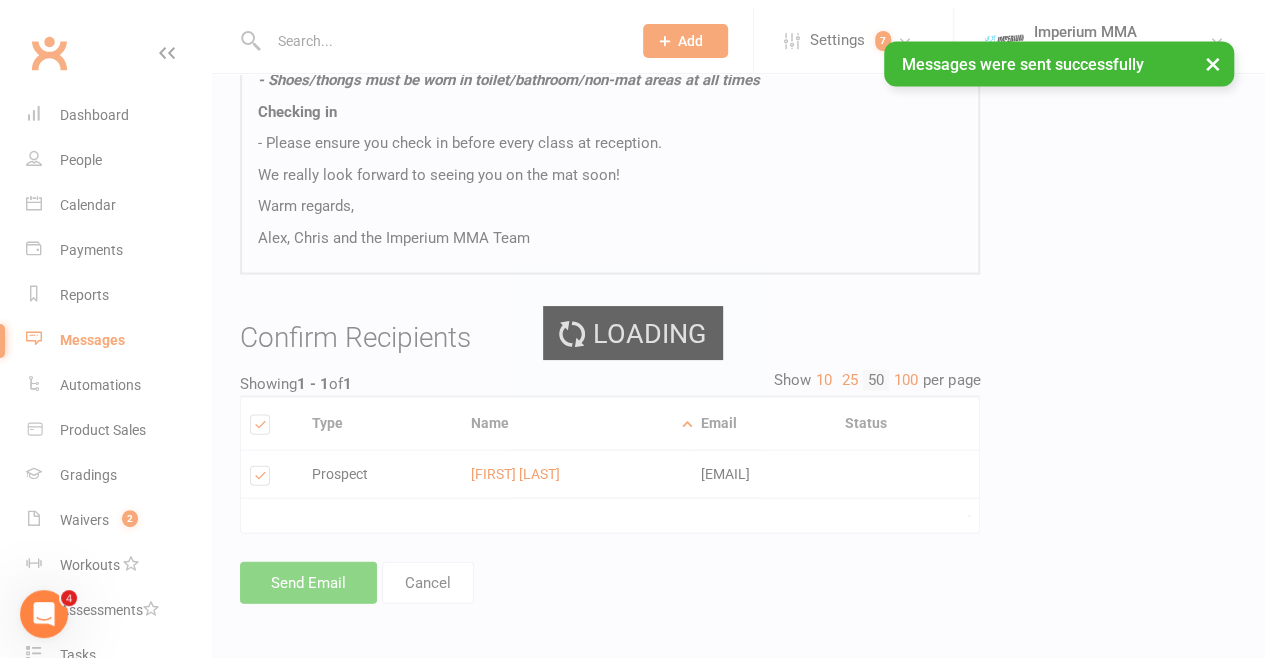 scroll, scrollTop: 0, scrollLeft: 0, axis: both 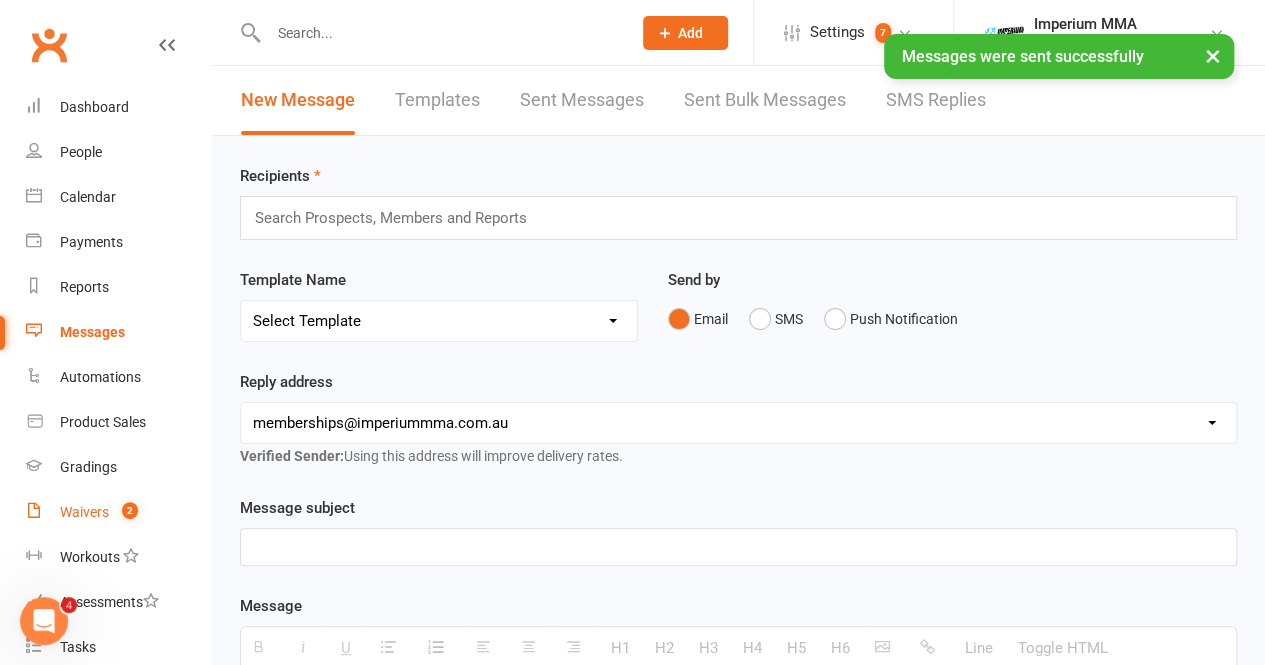 click on "Waivers" at bounding box center [84, 512] 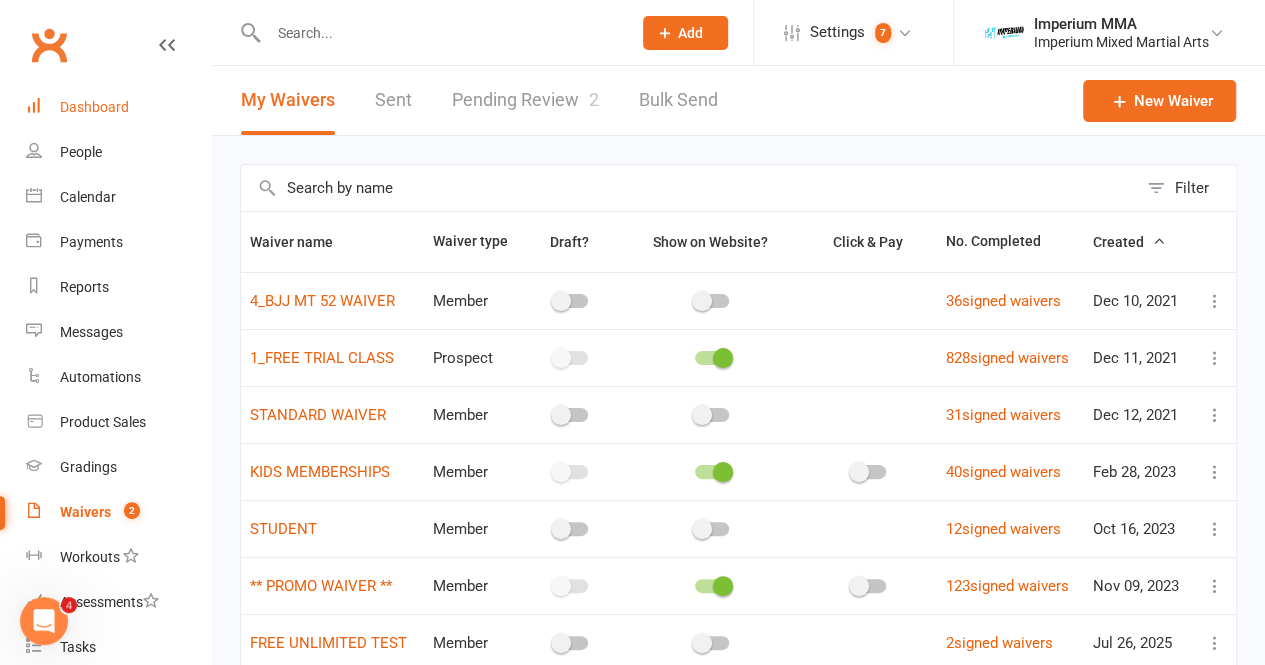 click on "Dashboard" at bounding box center (118, 107) 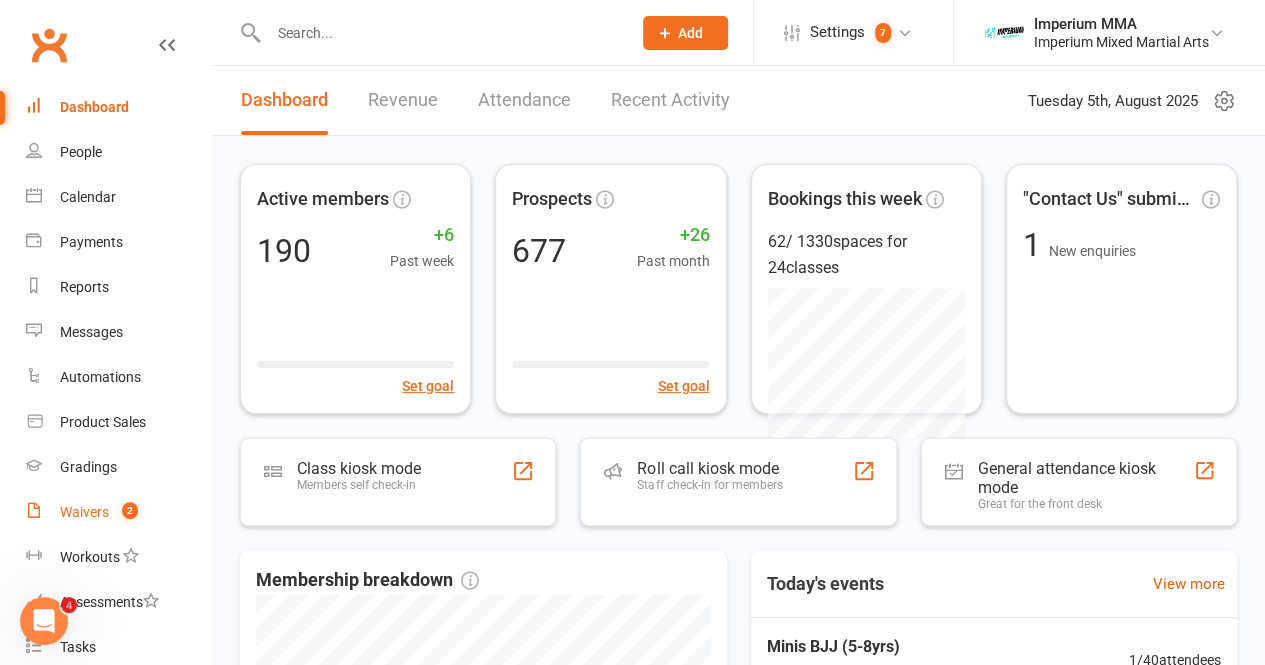 click on "Waivers" at bounding box center (84, 512) 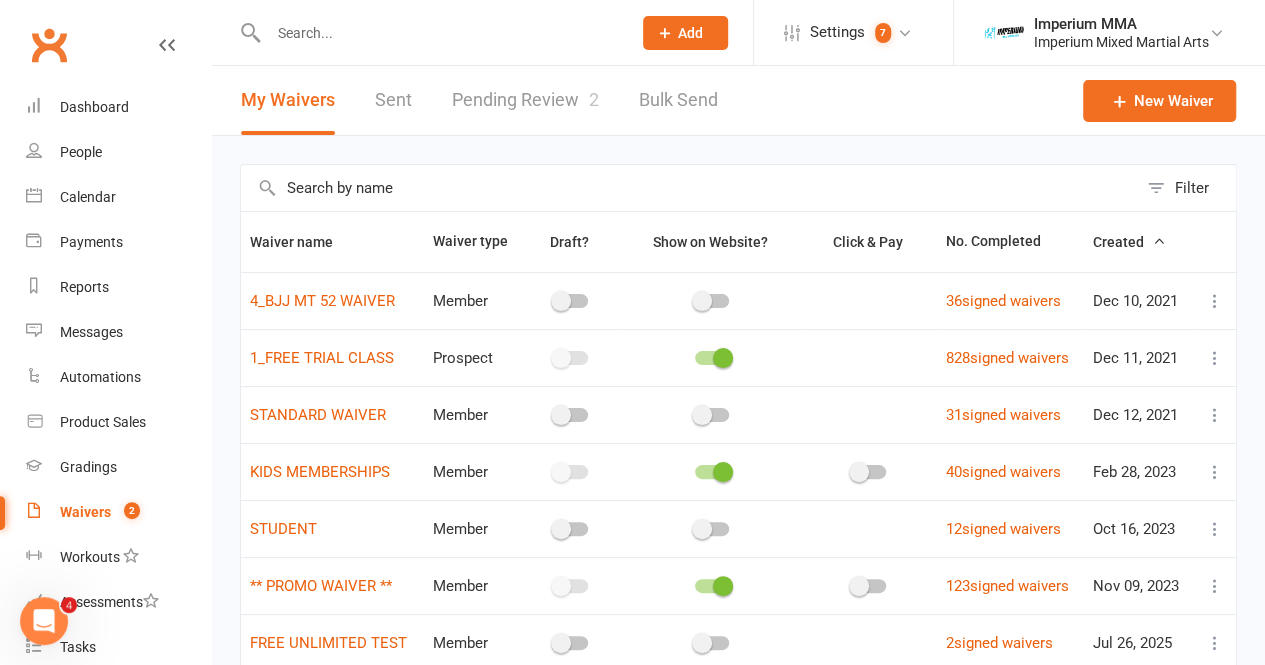 click on "Pending Review 2" at bounding box center [525, 100] 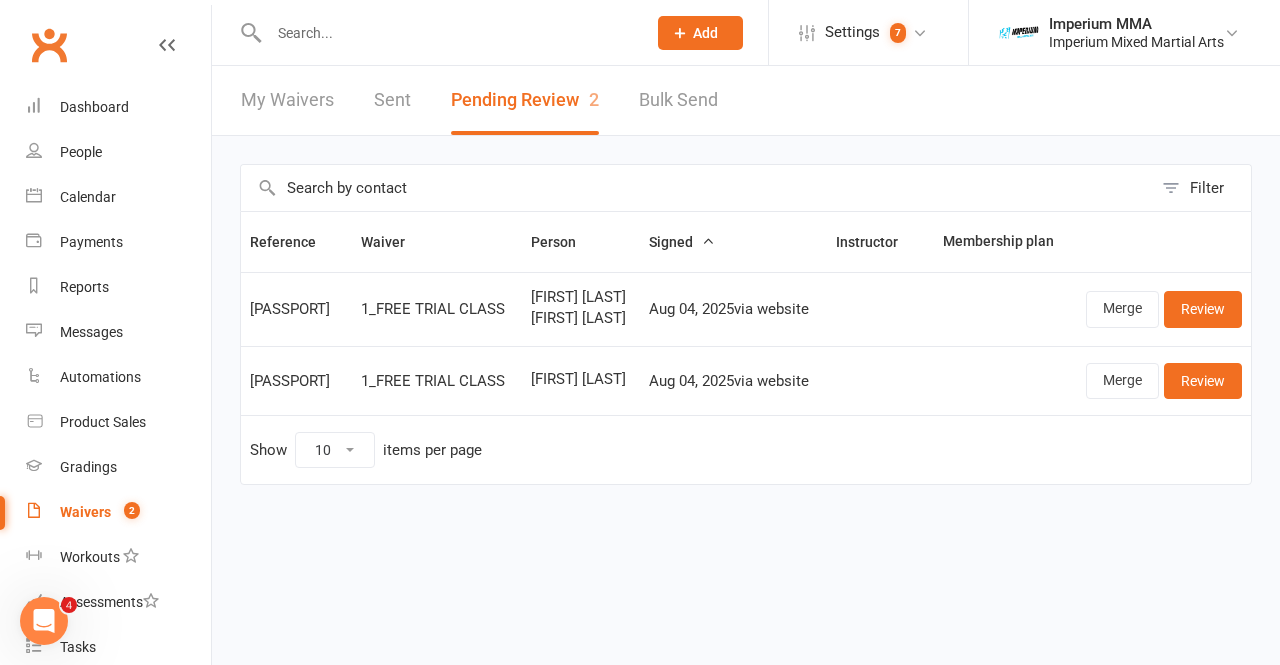 click at bounding box center (448, 33) 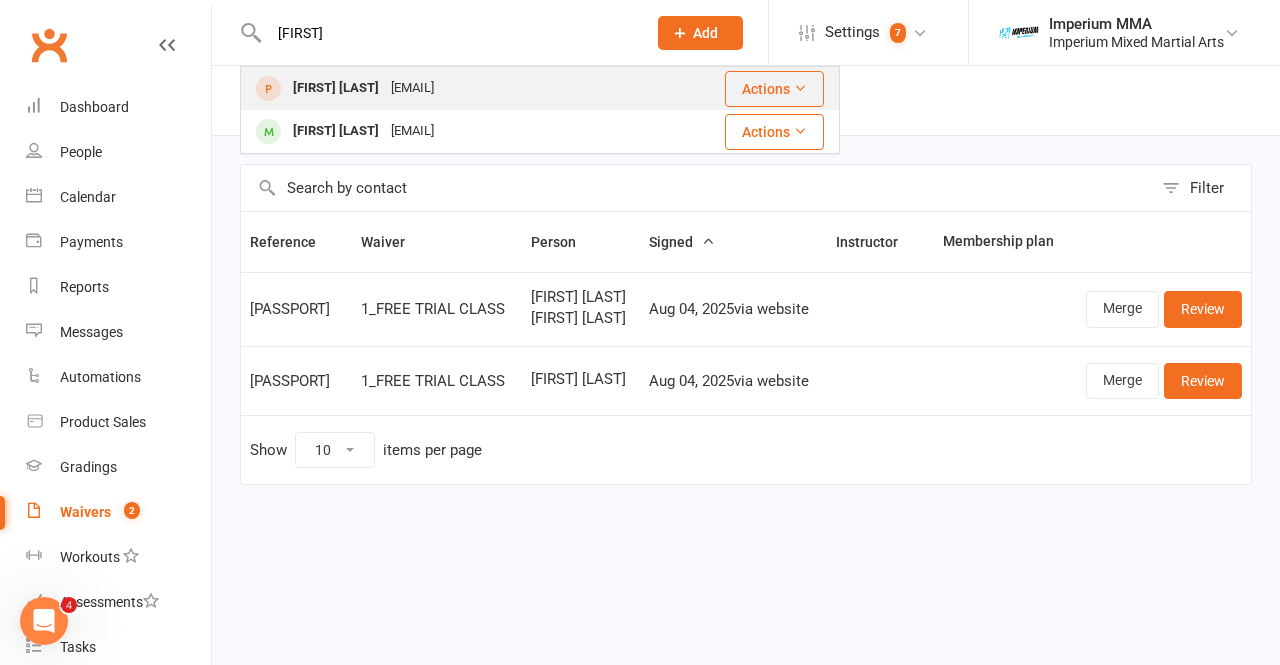 type on "[FIRST]" 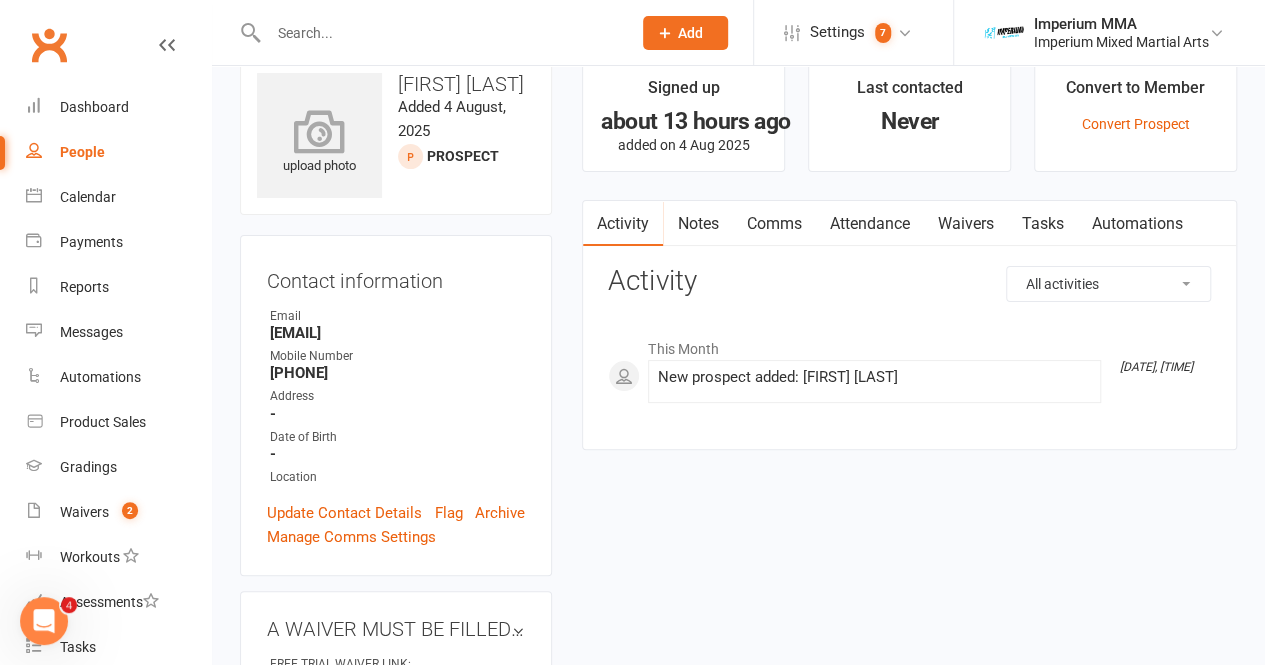 scroll, scrollTop: 0, scrollLeft: 0, axis: both 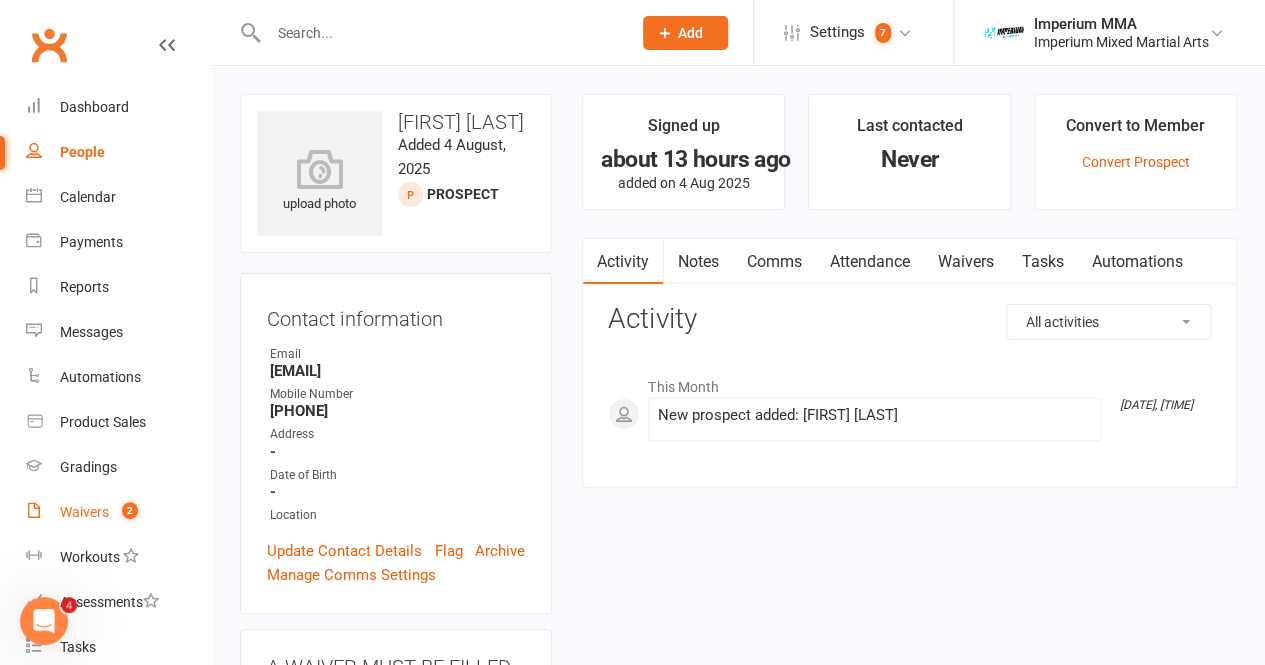 click on "Waivers" at bounding box center [84, 512] 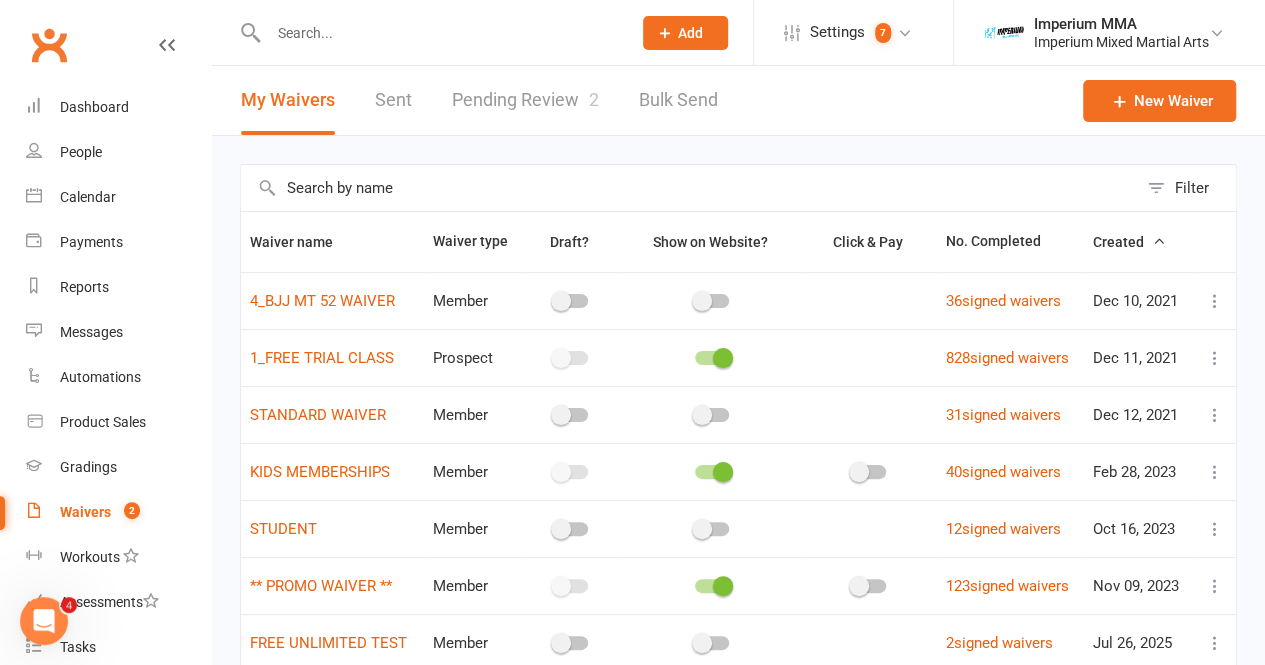 click on "Pending Review 2" at bounding box center [525, 100] 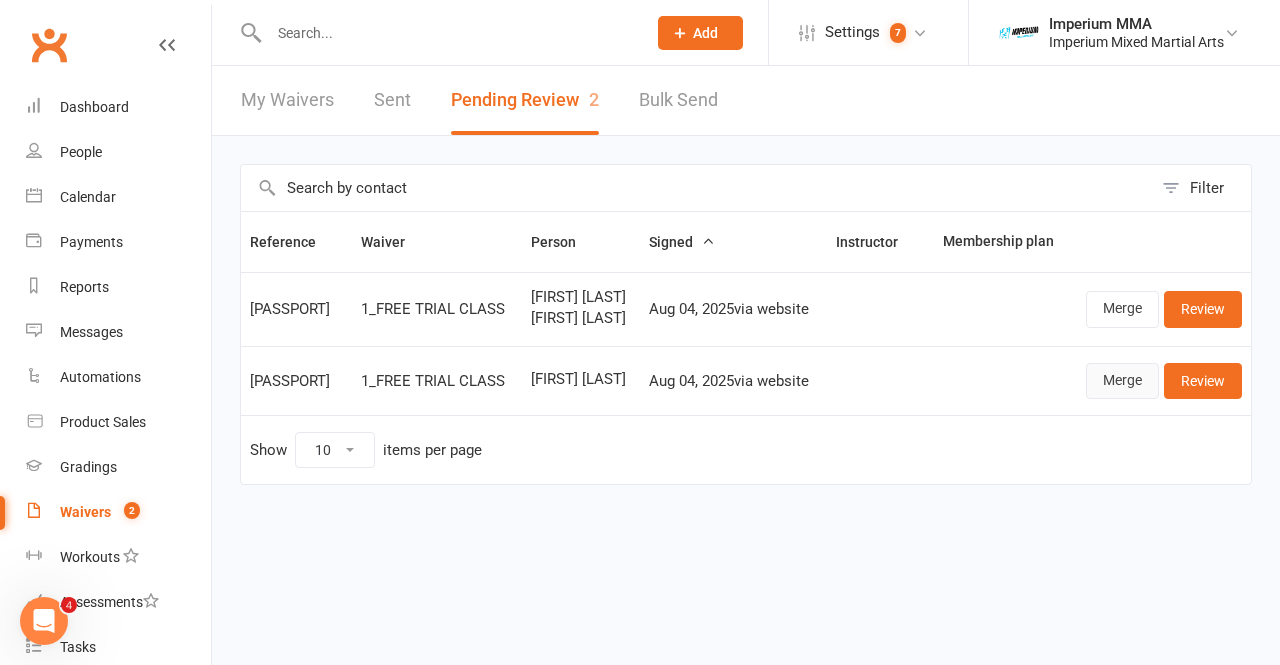 click on "Merge" at bounding box center (1122, 381) 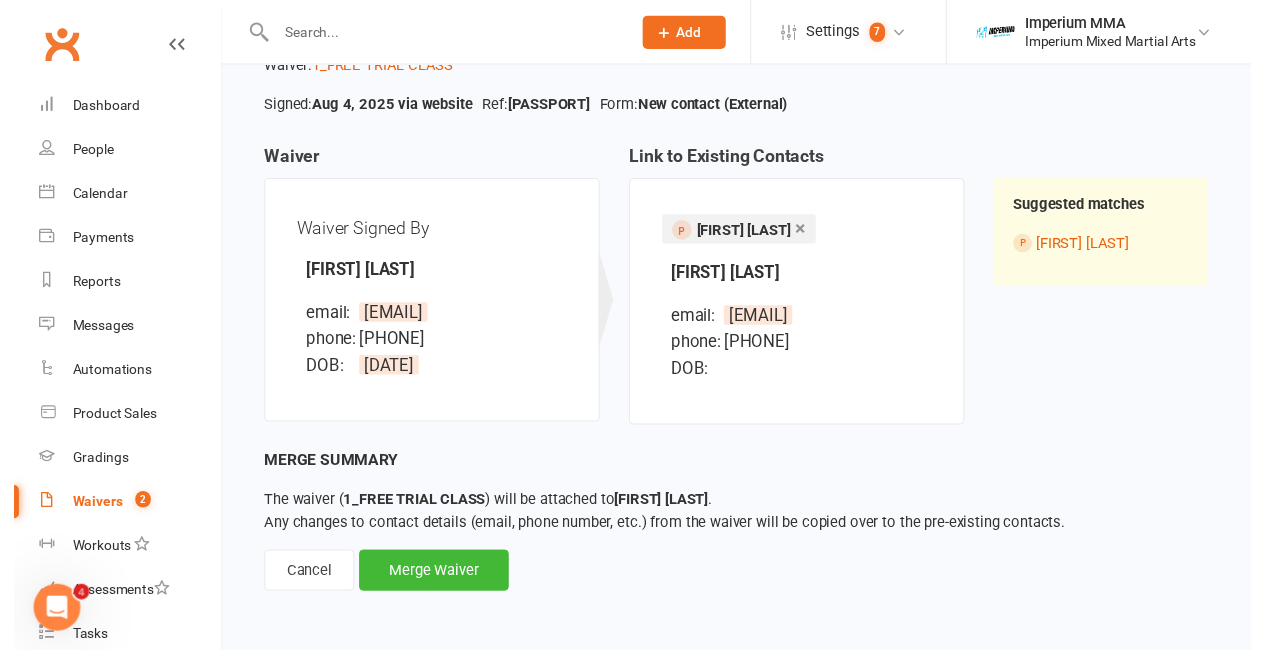 scroll, scrollTop: 156, scrollLeft: 0, axis: vertical 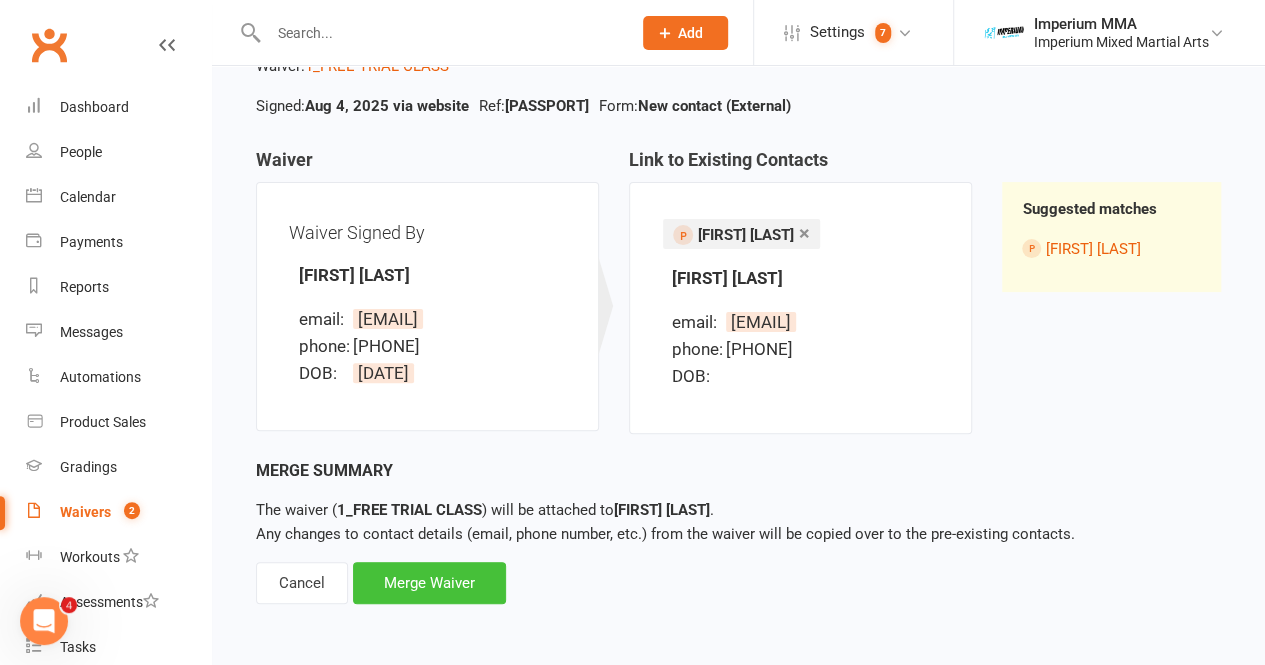 click on "Merge Waiver" at bounding box center [429, 583] 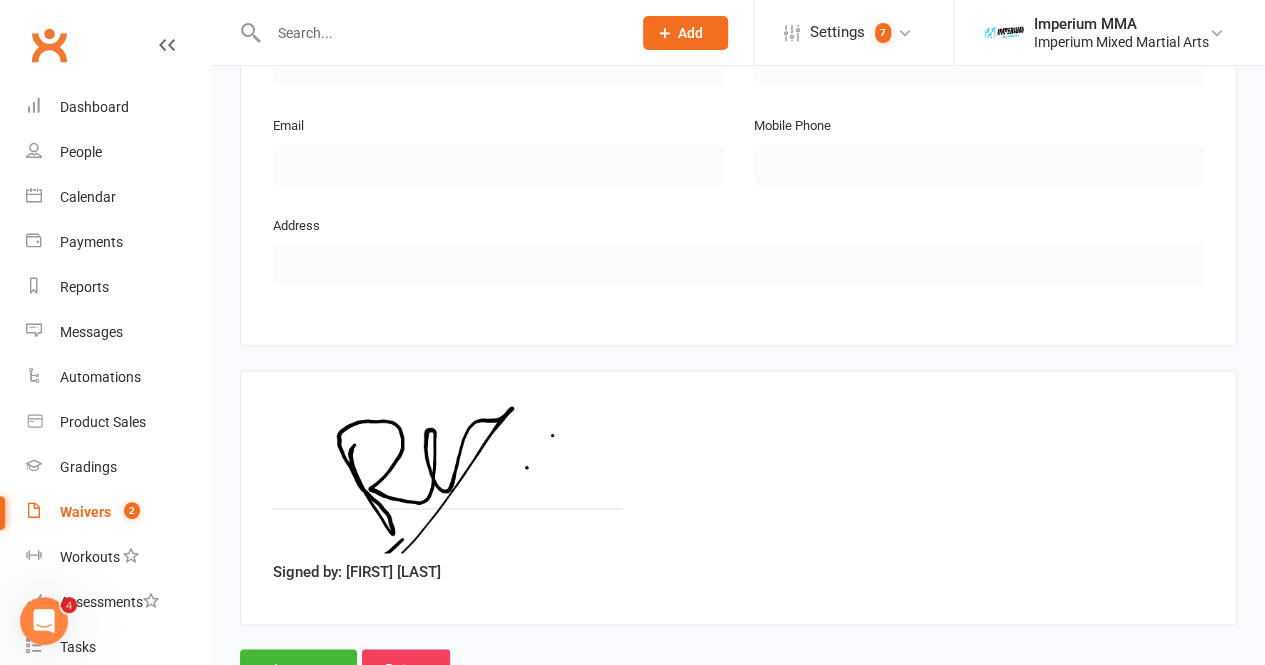 scroll, scrollTop: 1120, scrollLeft: 0, axis: vertical 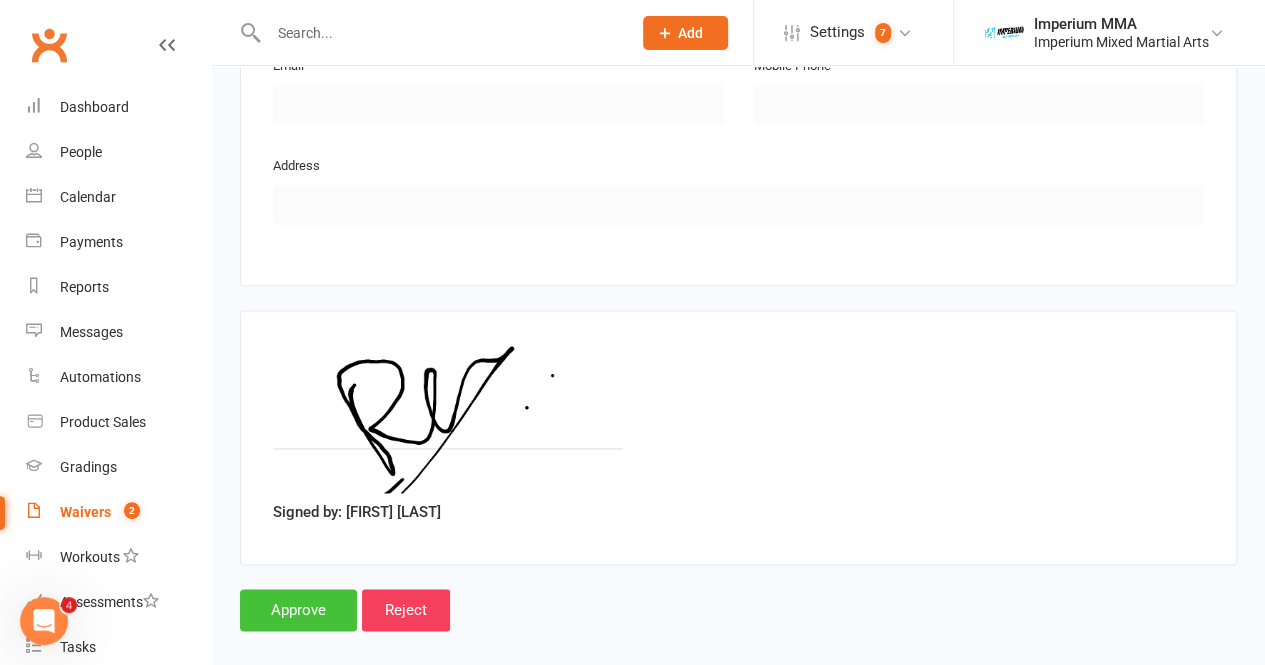 click on "Approve" at bounding box center (298, 610) 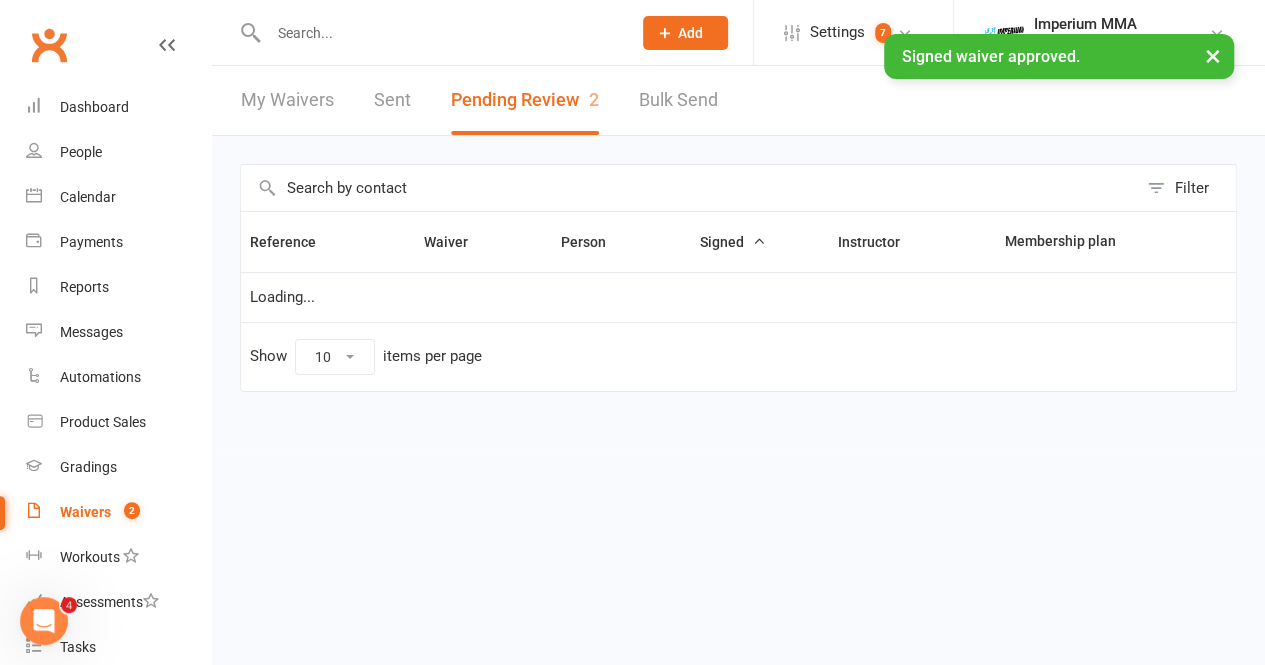 scroll, scrollTop: 0, scrollLeft: 0, axis: both 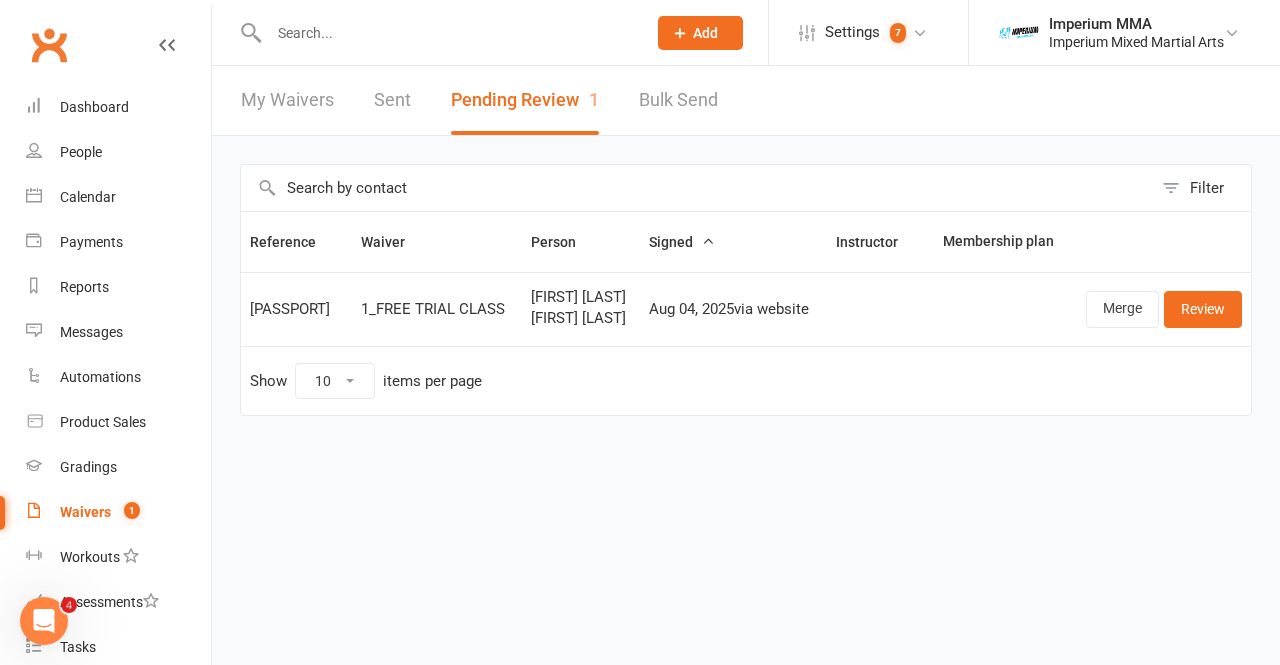click at bounding box center [448, 33] 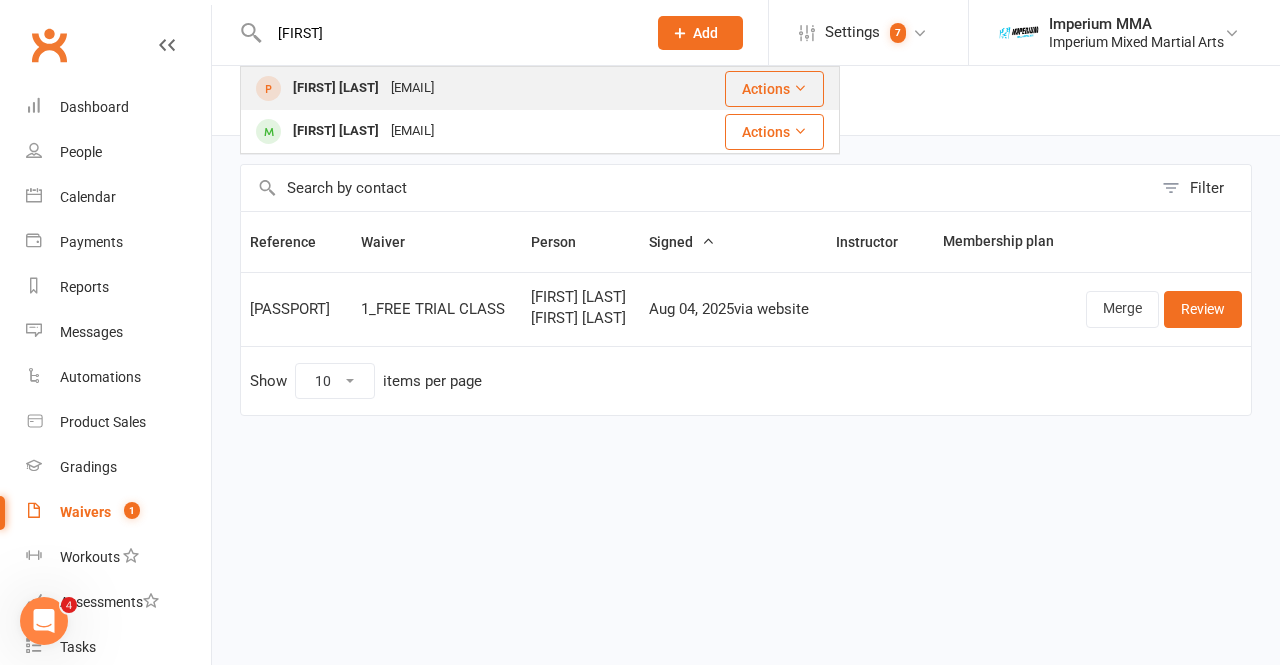 type on "[FIRST]" 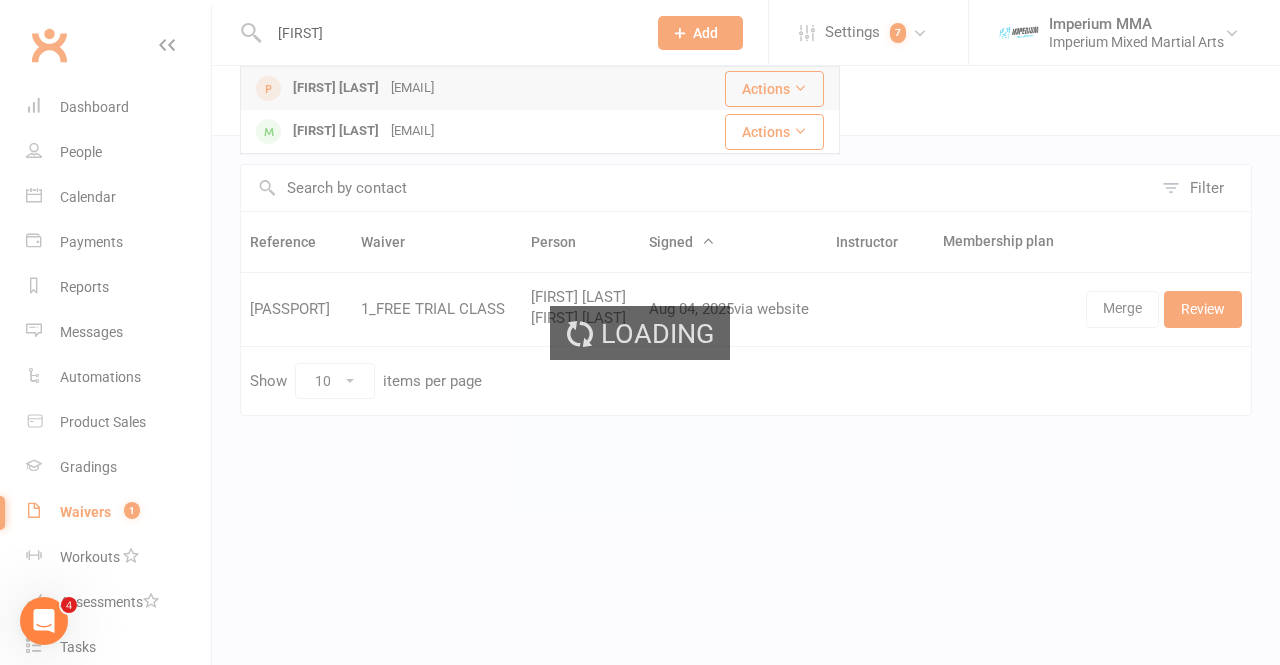 type 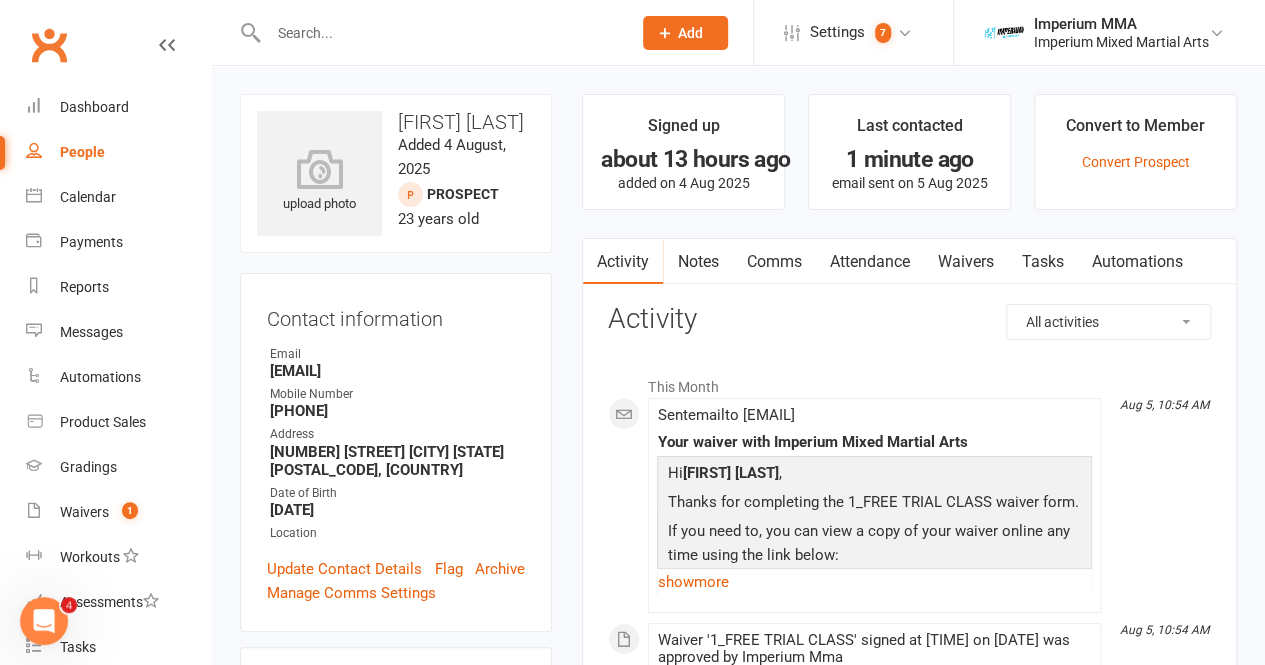 click on "Notes" at bounding box center [697, 262] 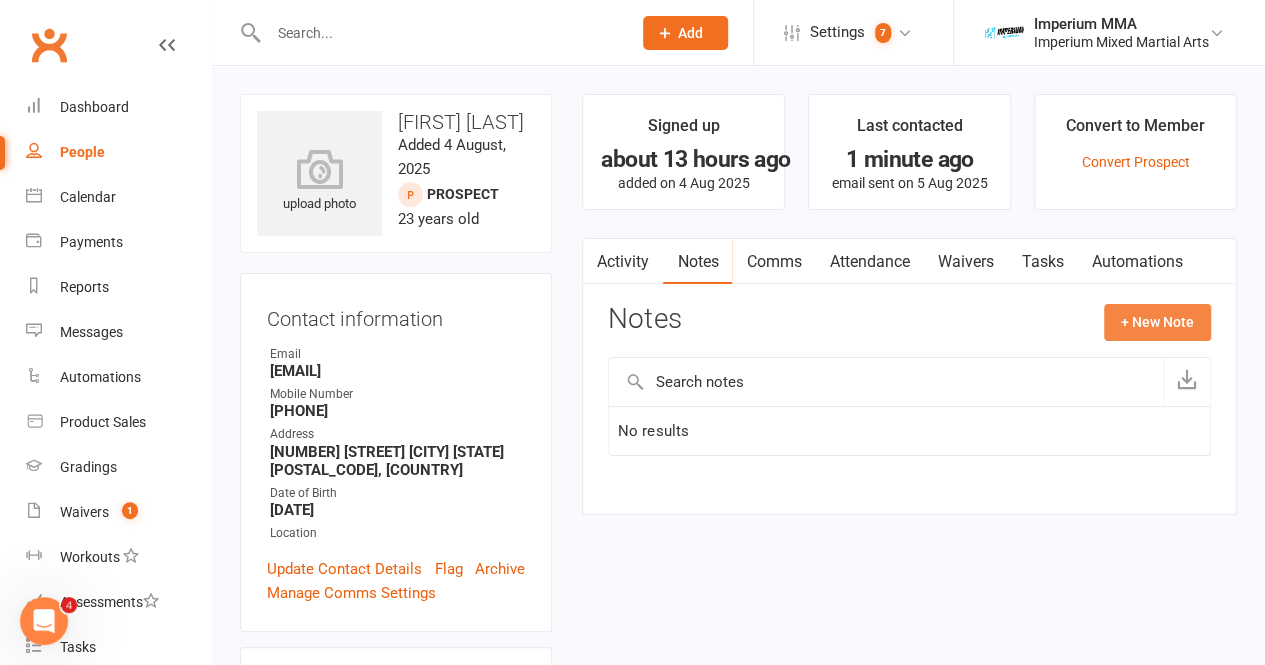 click on "+ New Note" at bounding box center [1157, 322] 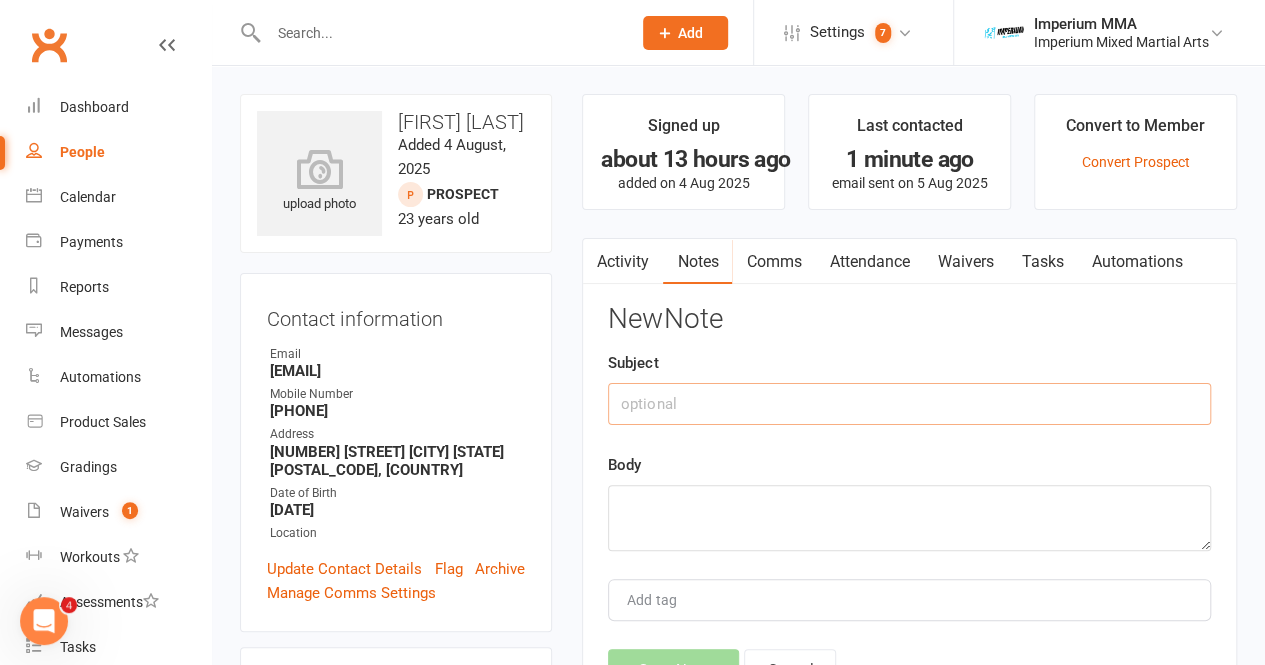 click at bounding box center [909, 404] 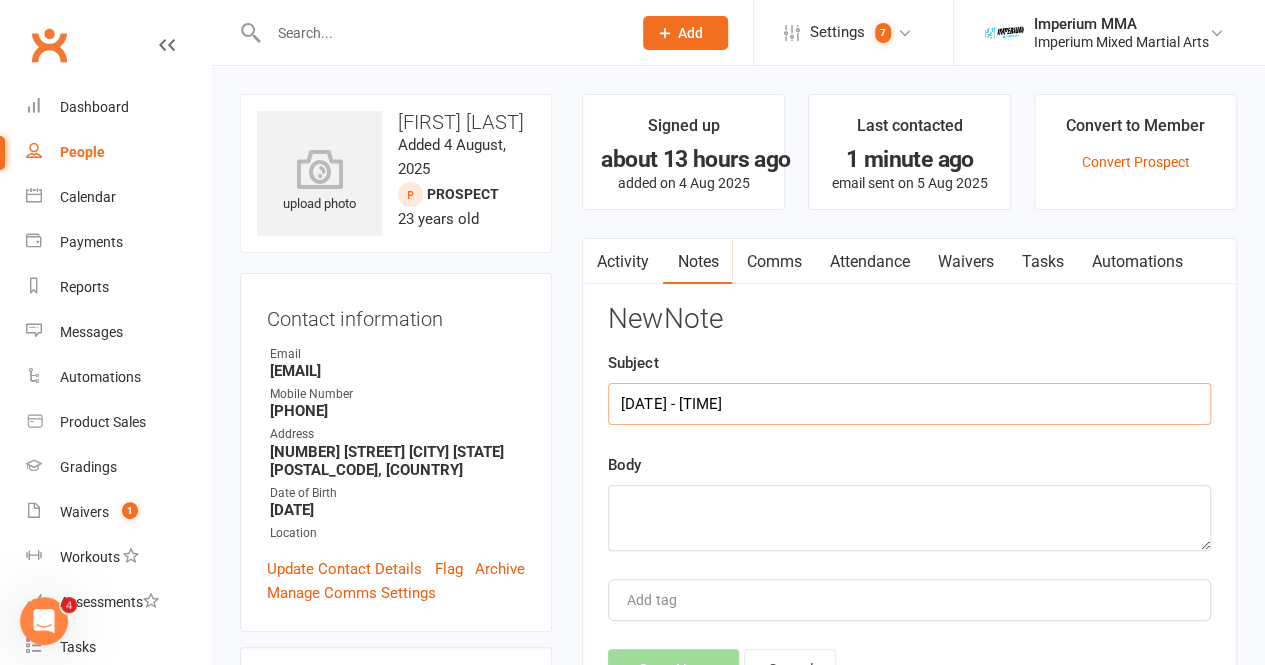 type on "[DATE] - [TIME]" 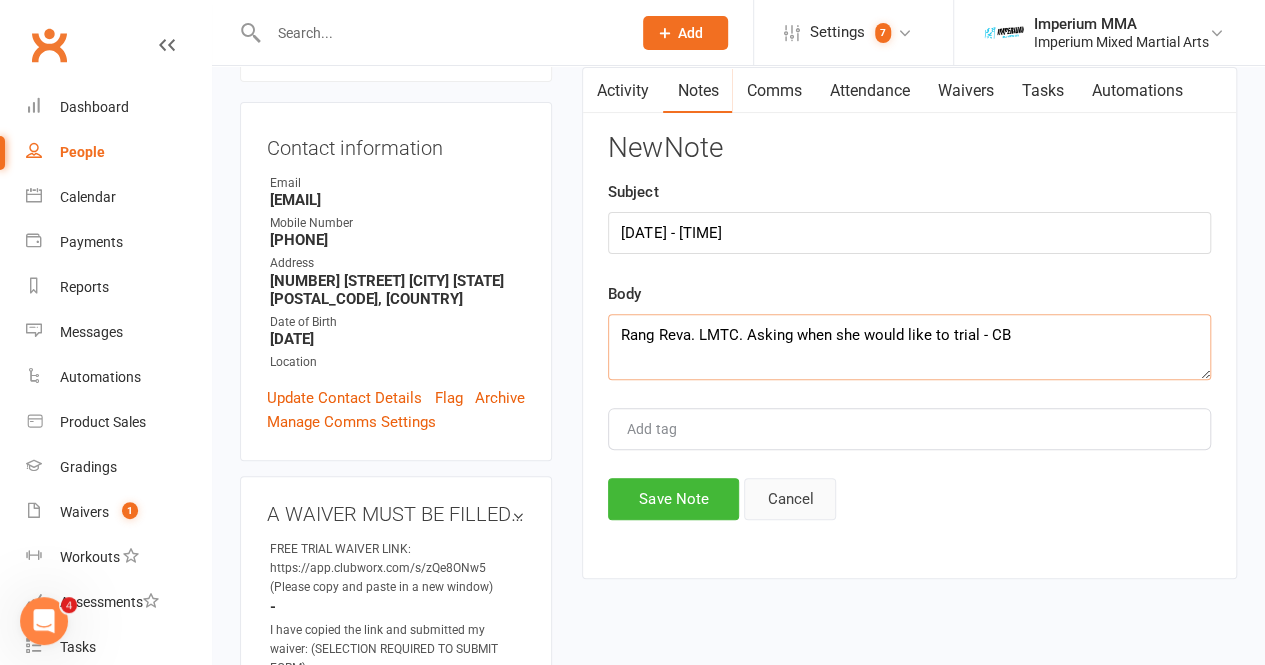 scroll, scrollTop: 175, scrollLeft: 0, axis: vertical 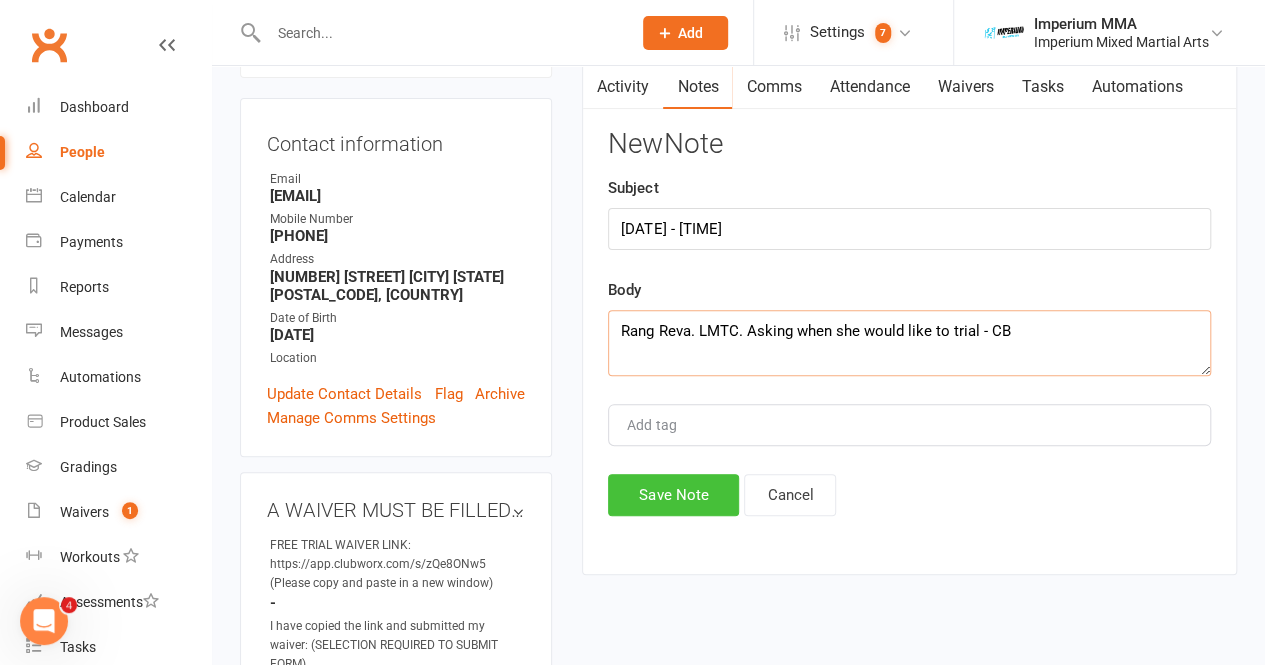 type on "Rang Reva. LMTC. Asking when she would like to trial - CB" 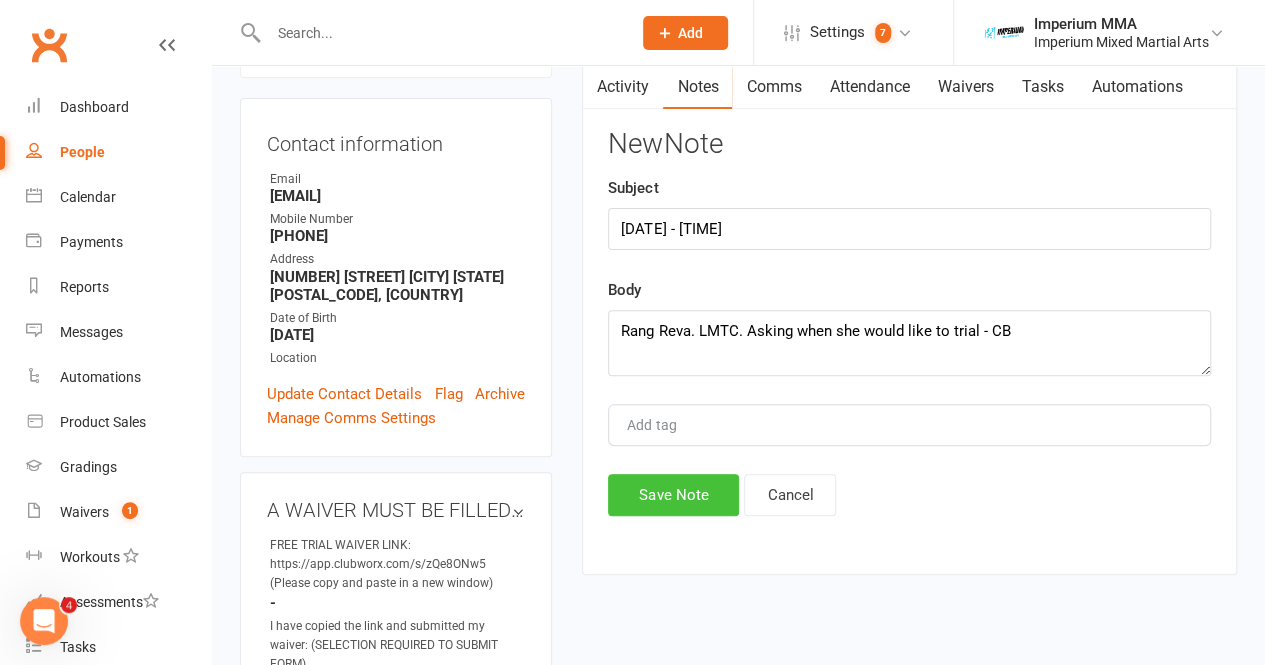 click on "Save Note" at bounding box center (673, 495) 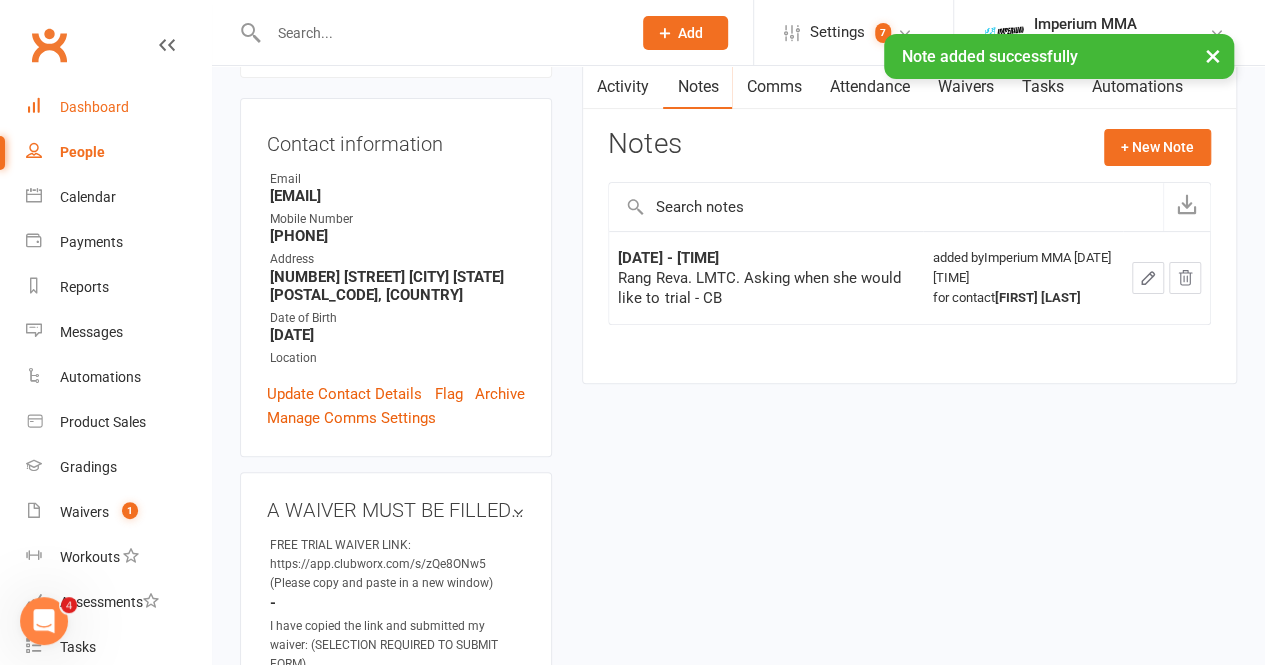 click on "Dashboard" at bounding box center [94, 107] 